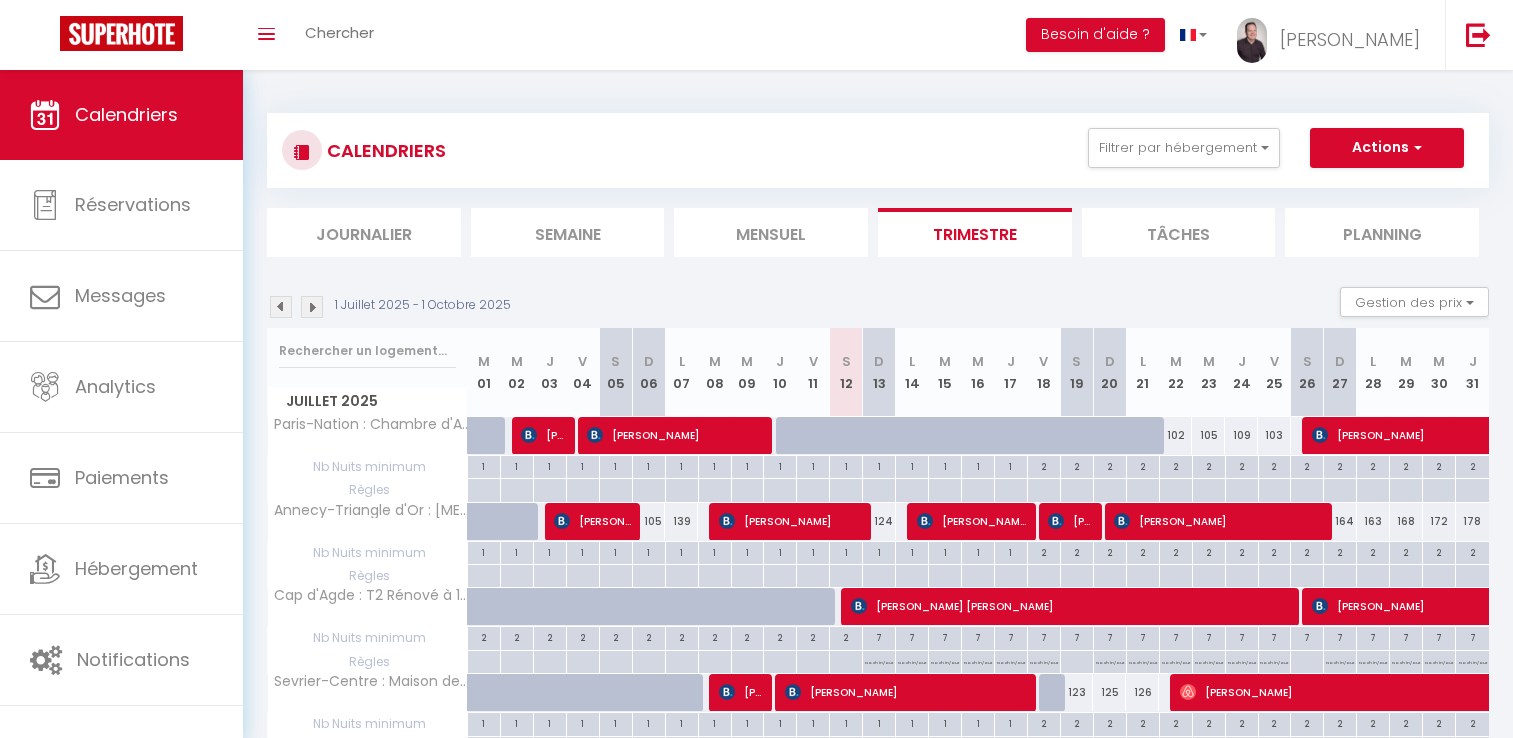 scroll, scrollTop: 129, scrollLeft: 0, axis: vertical 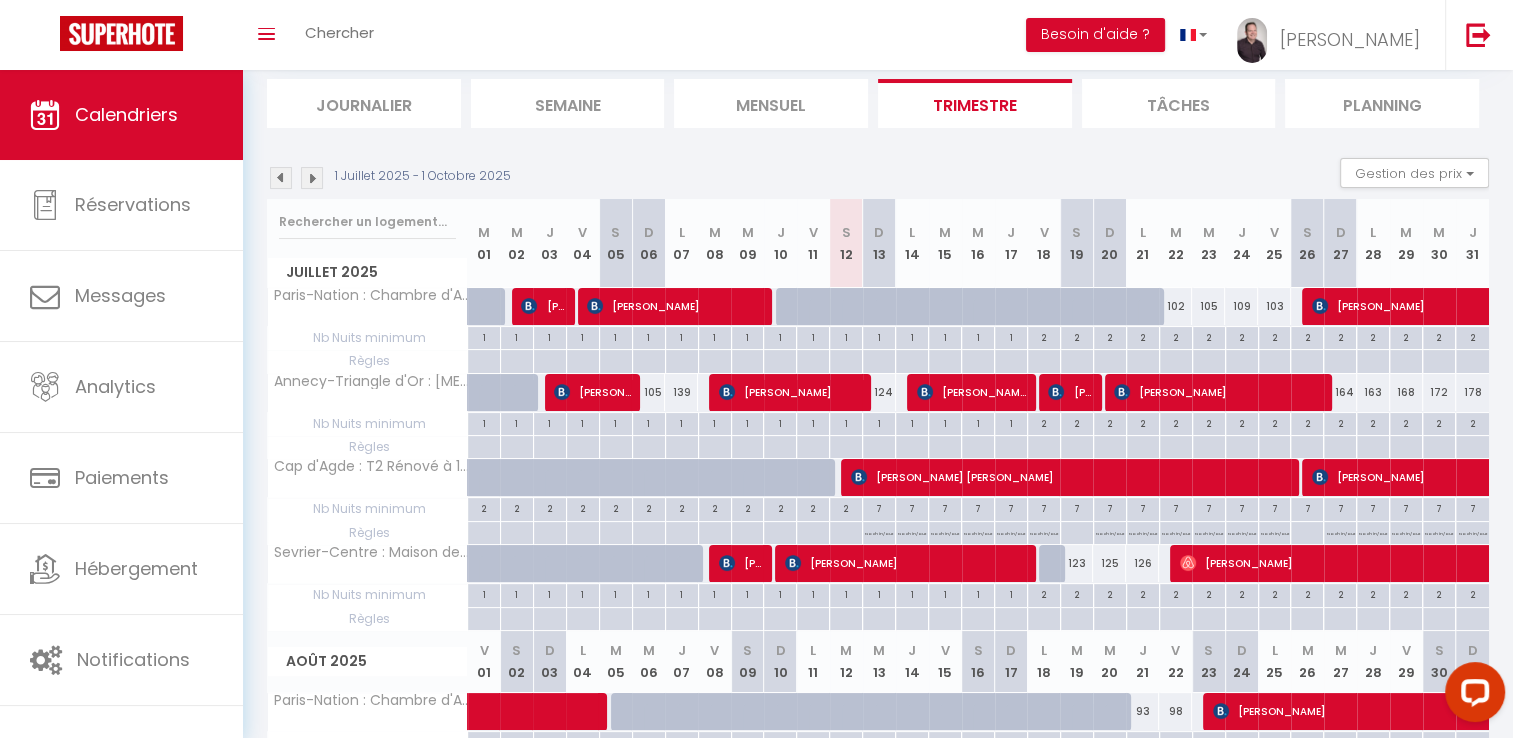 click on "Calendriers" at bounding box center (126, 114) 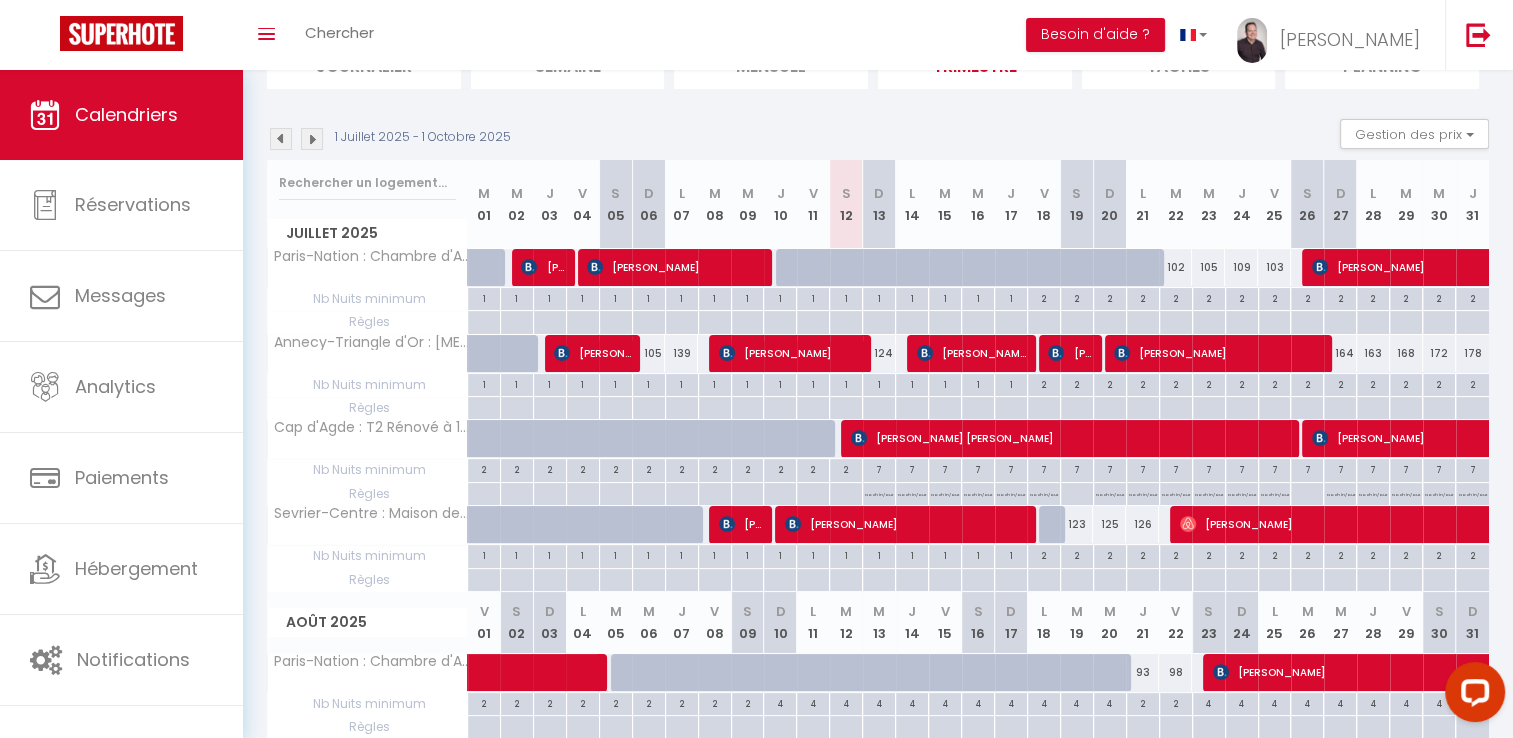 scroll, scrollTop: 169, scrollLeft: 0, axis: vertical 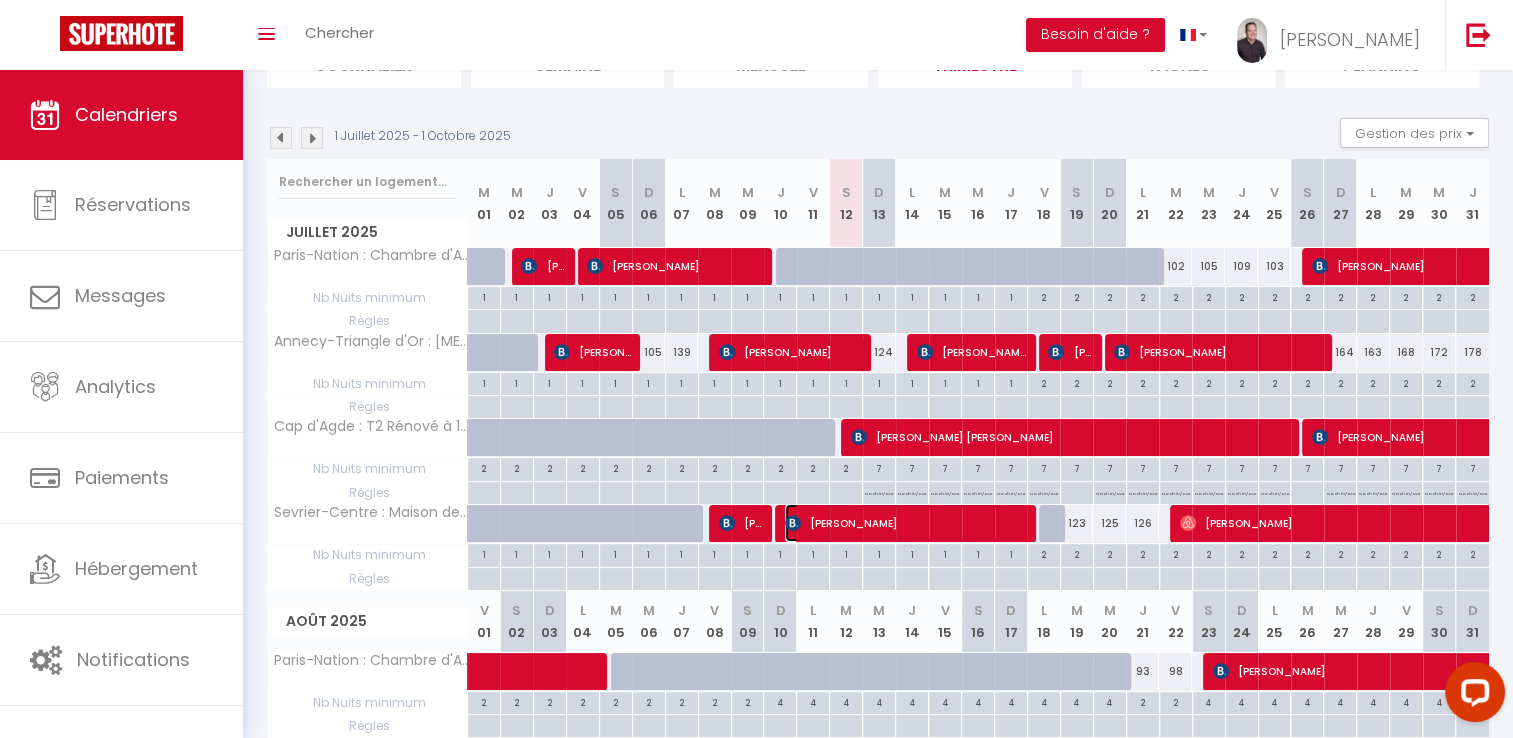 click on "[PERSON_NAME]" at bounding box center (906, 523) 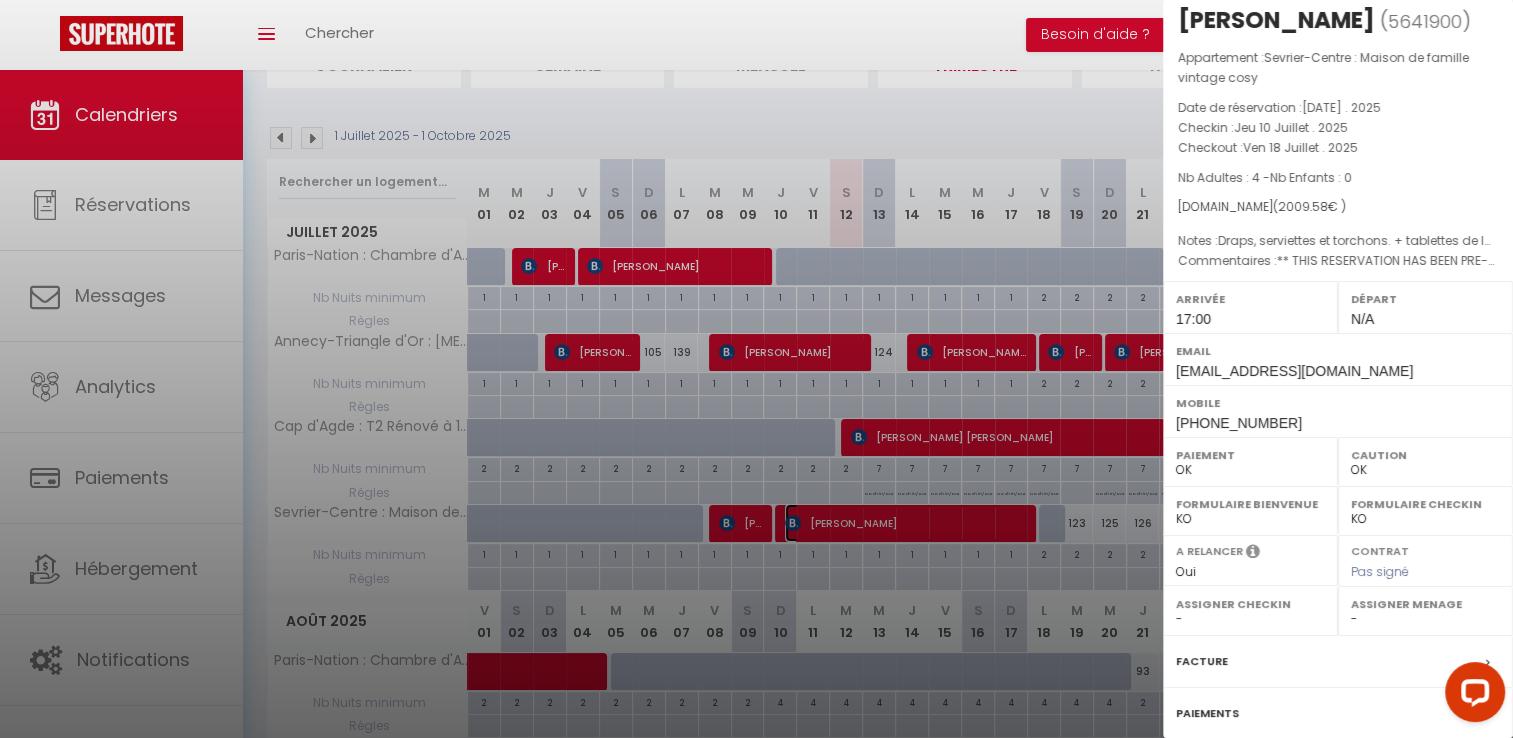 scroll, scrollTop: 210, scrollLeft: 0, axis: vertical 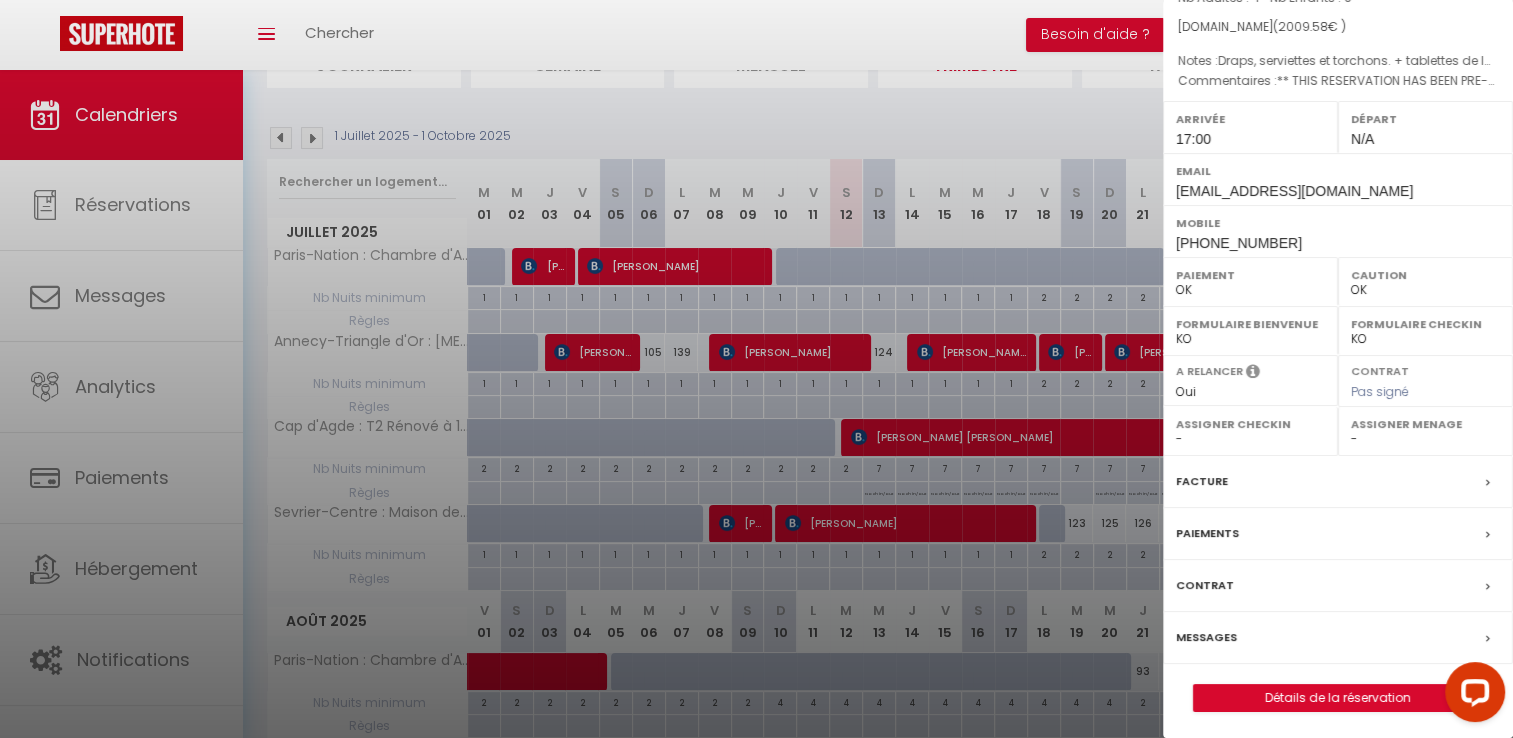 click on "Messages" at bounding box center [1206, 637] 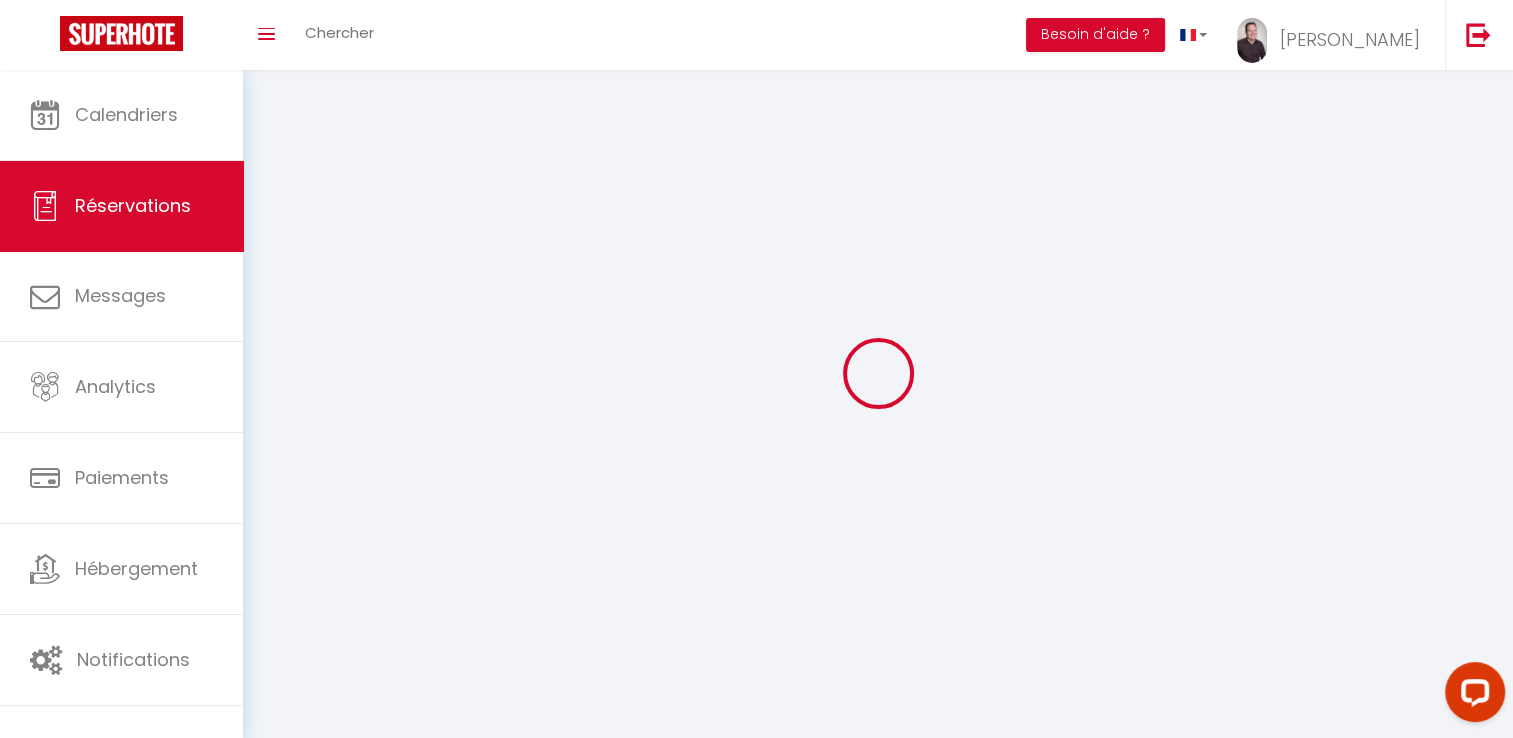 select 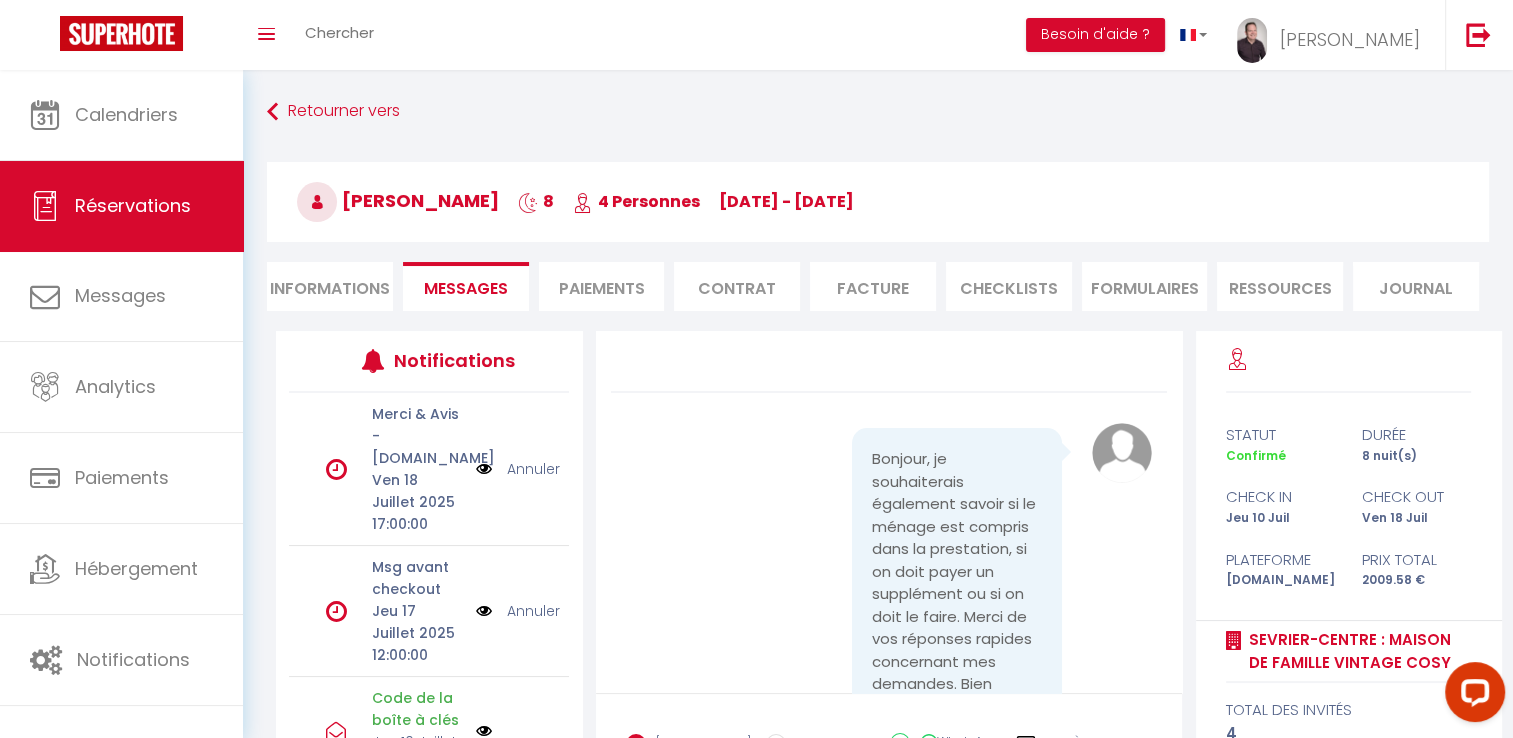 scroll, scrollTop: 15341, scrollLeft: 0, axis: vertical 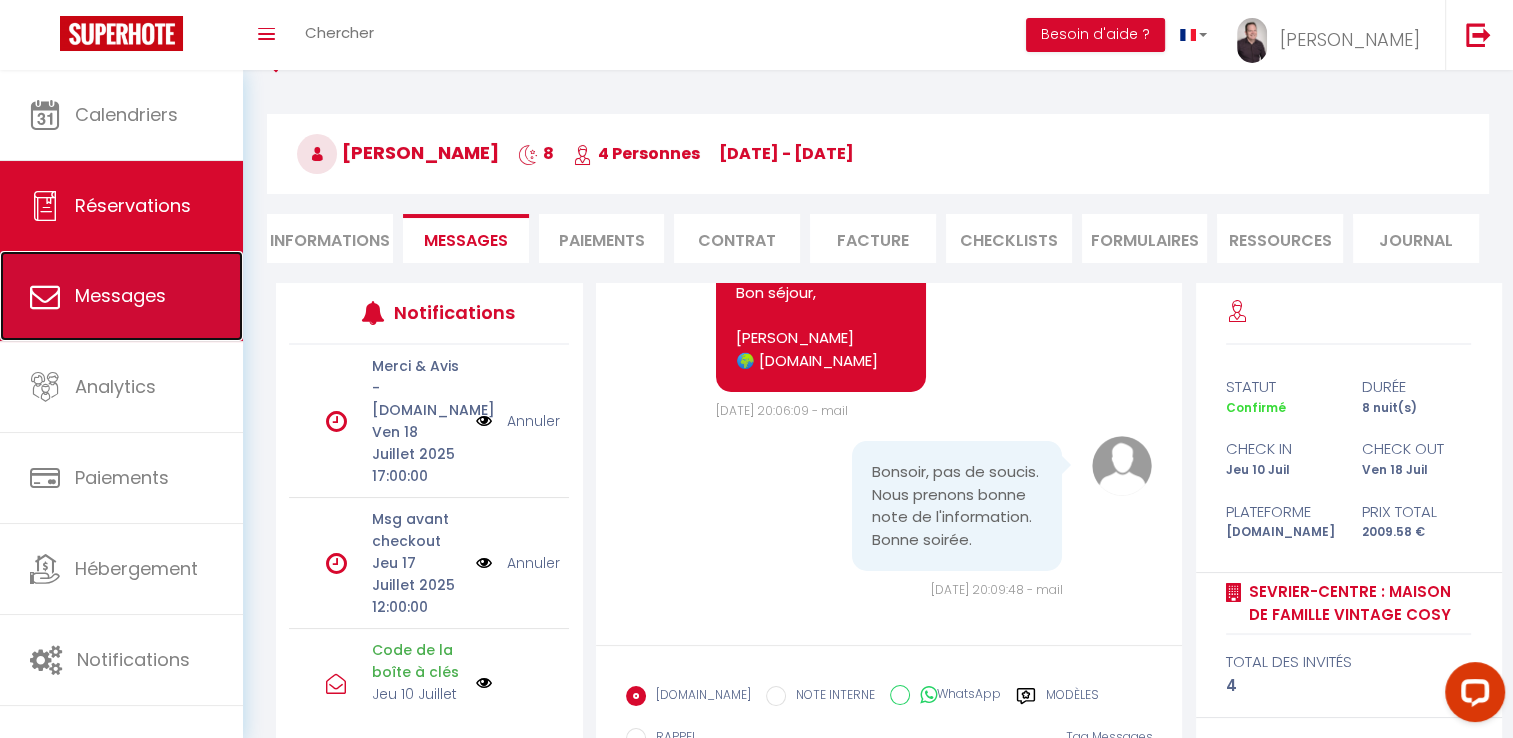 click on "Messages" at bounding box center (121, 296) 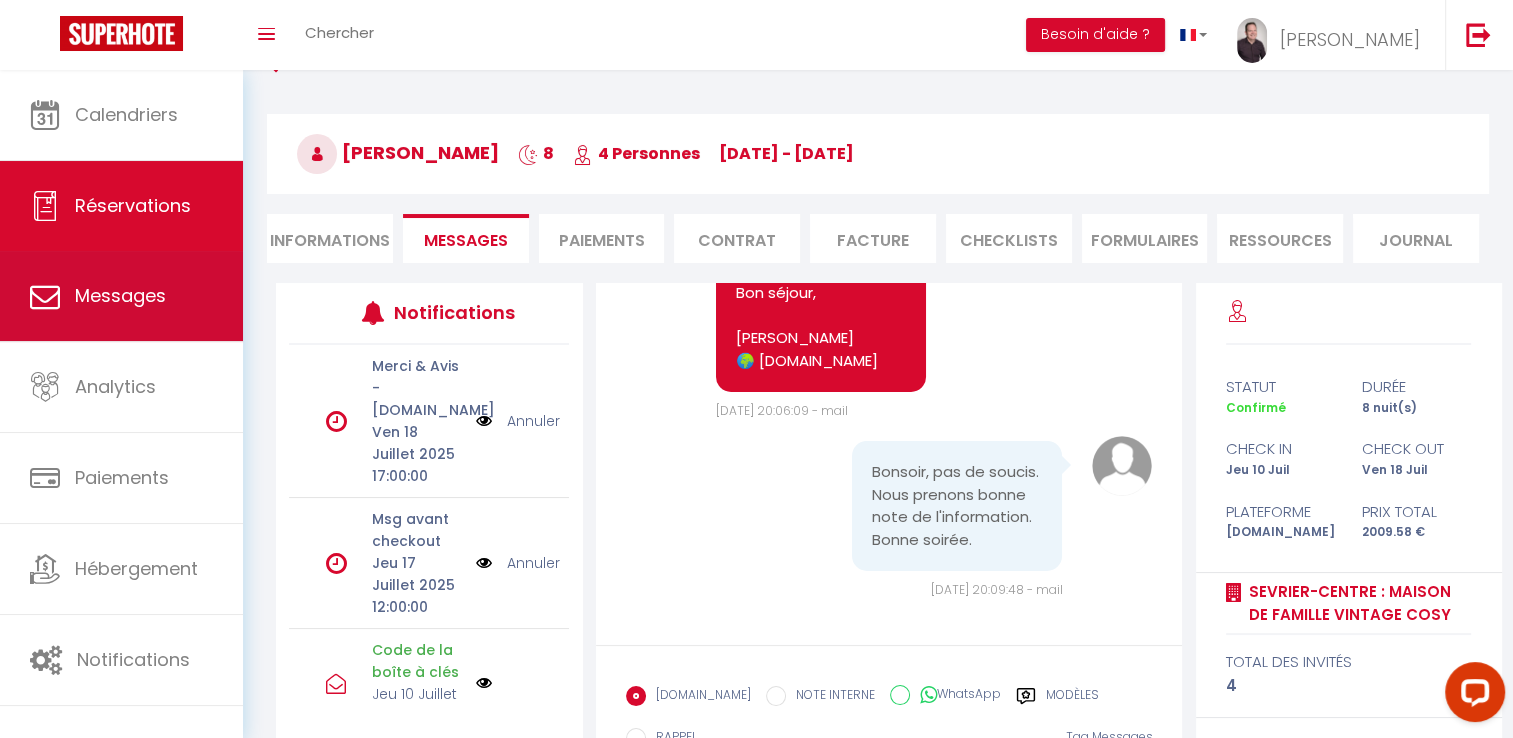 select on "message" 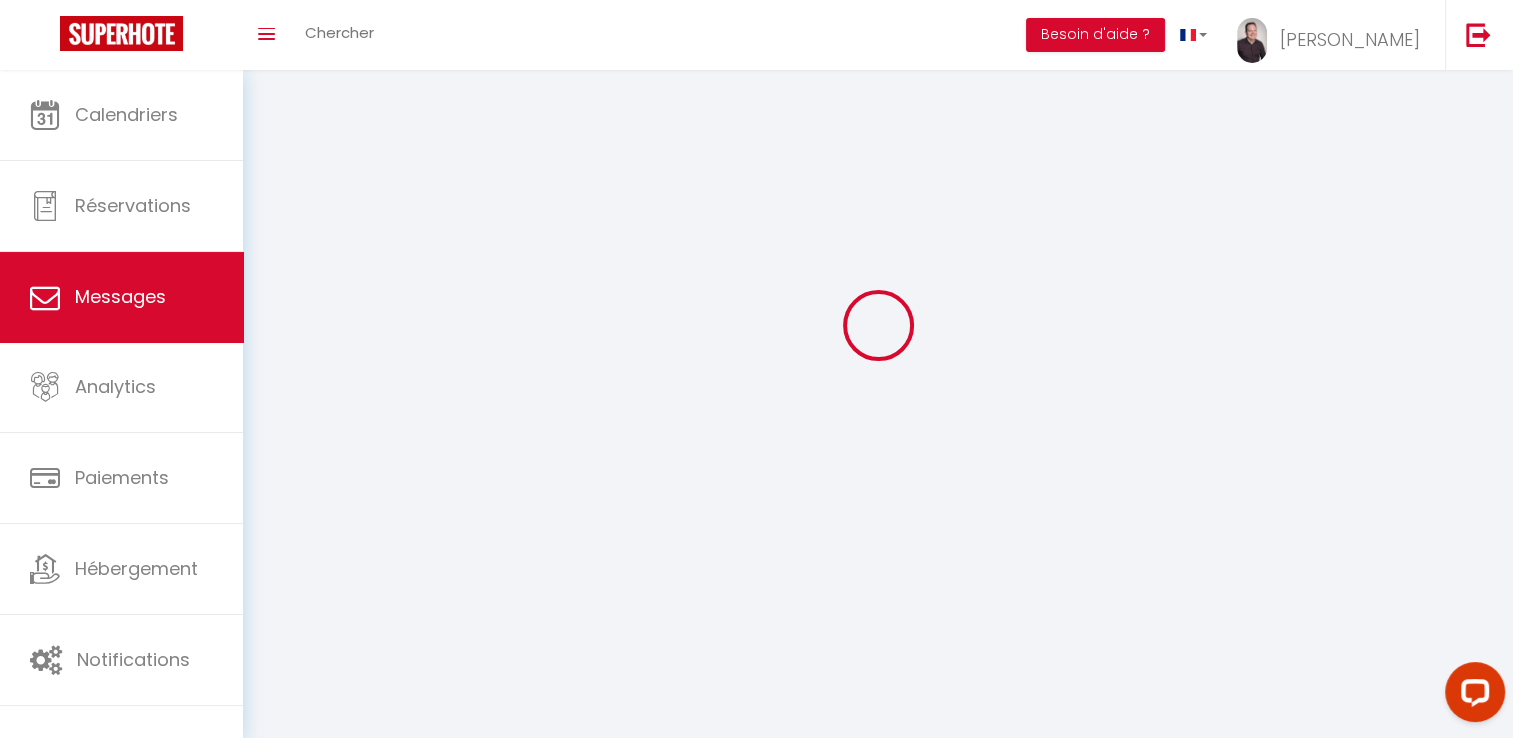 scroll, scrollTop: 0, scrollLeft: 0, axis: both 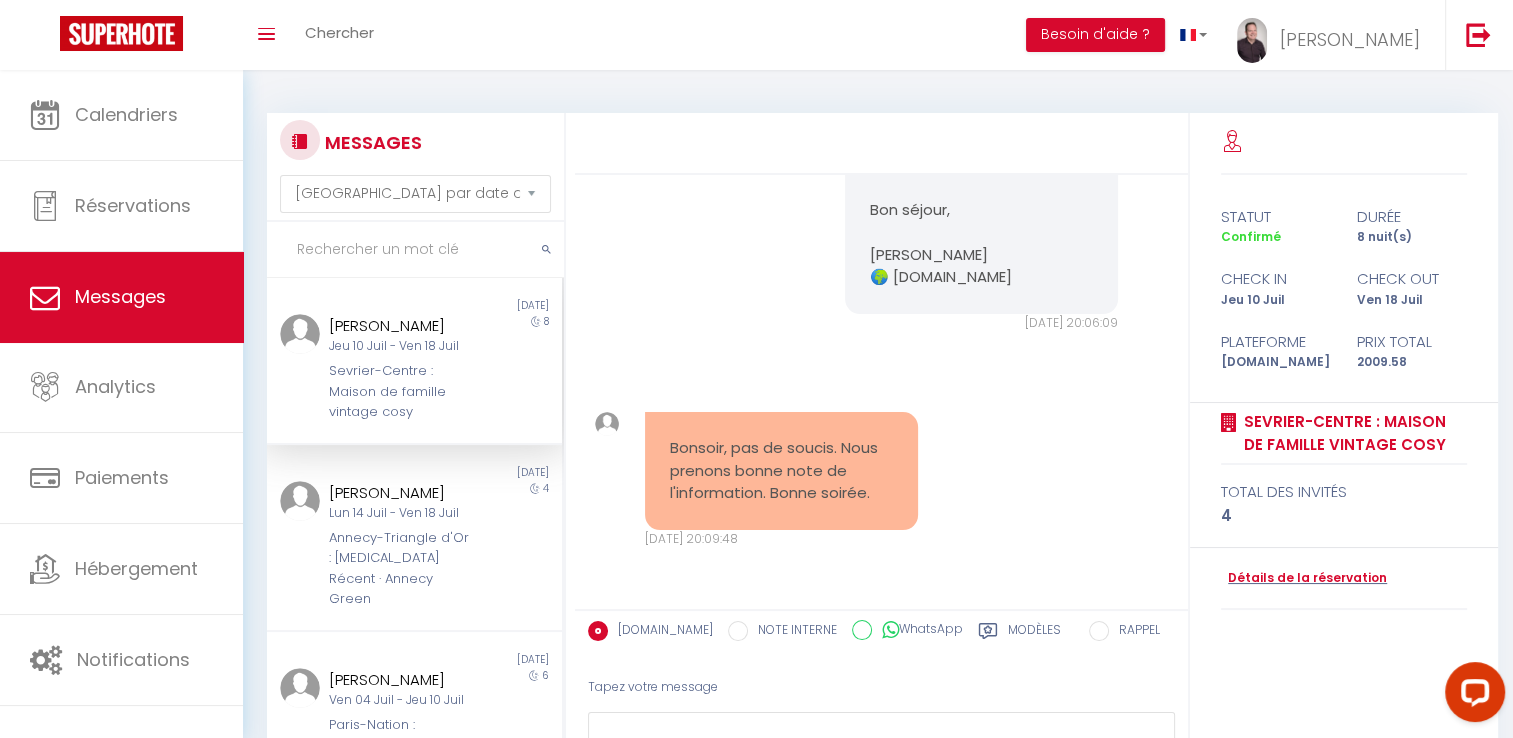 drag, startPoint x: 866, startPoint y: 204, endPoint x: 1052, endPoint y: 478, distance: 331.16763 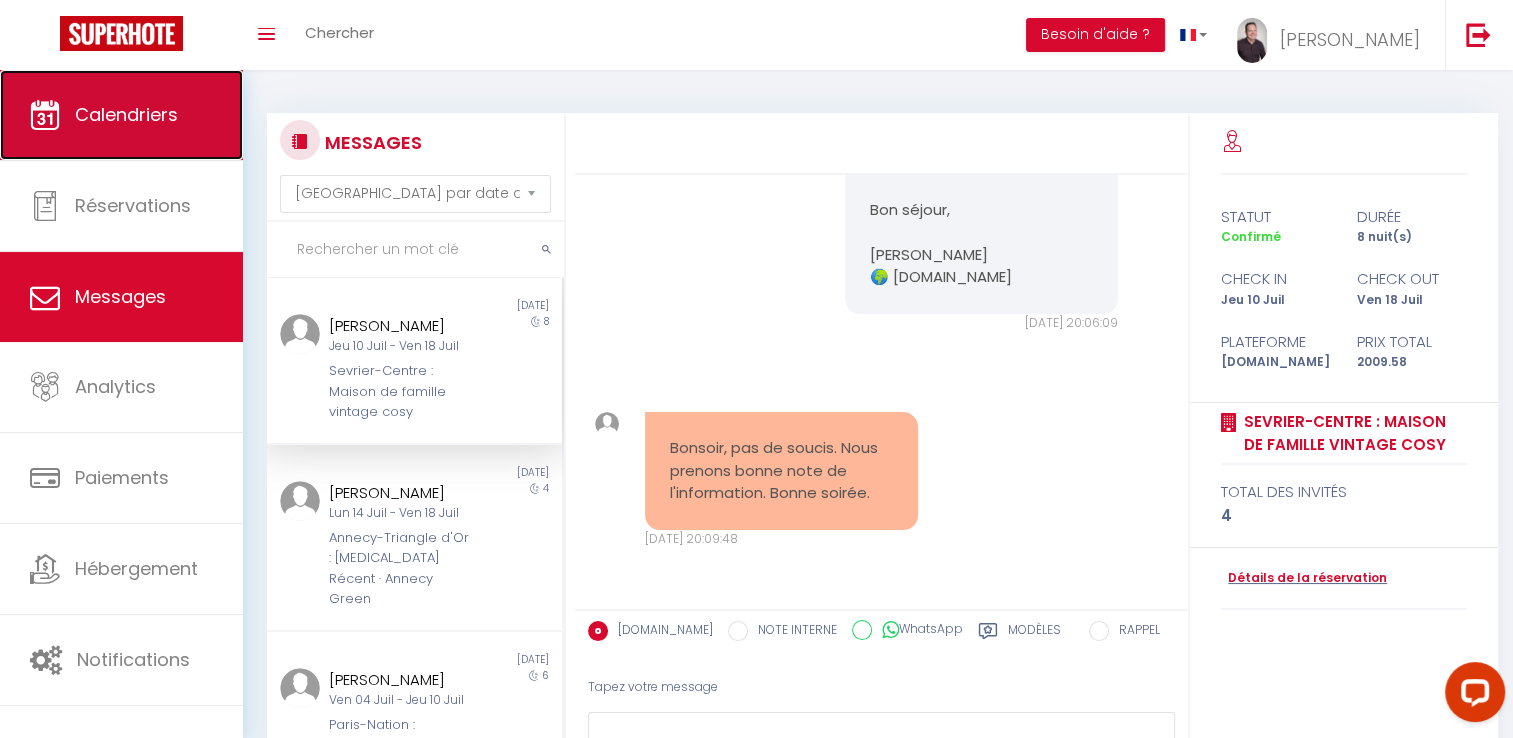 click on "Calendriers" at bounding box center (126, 114) 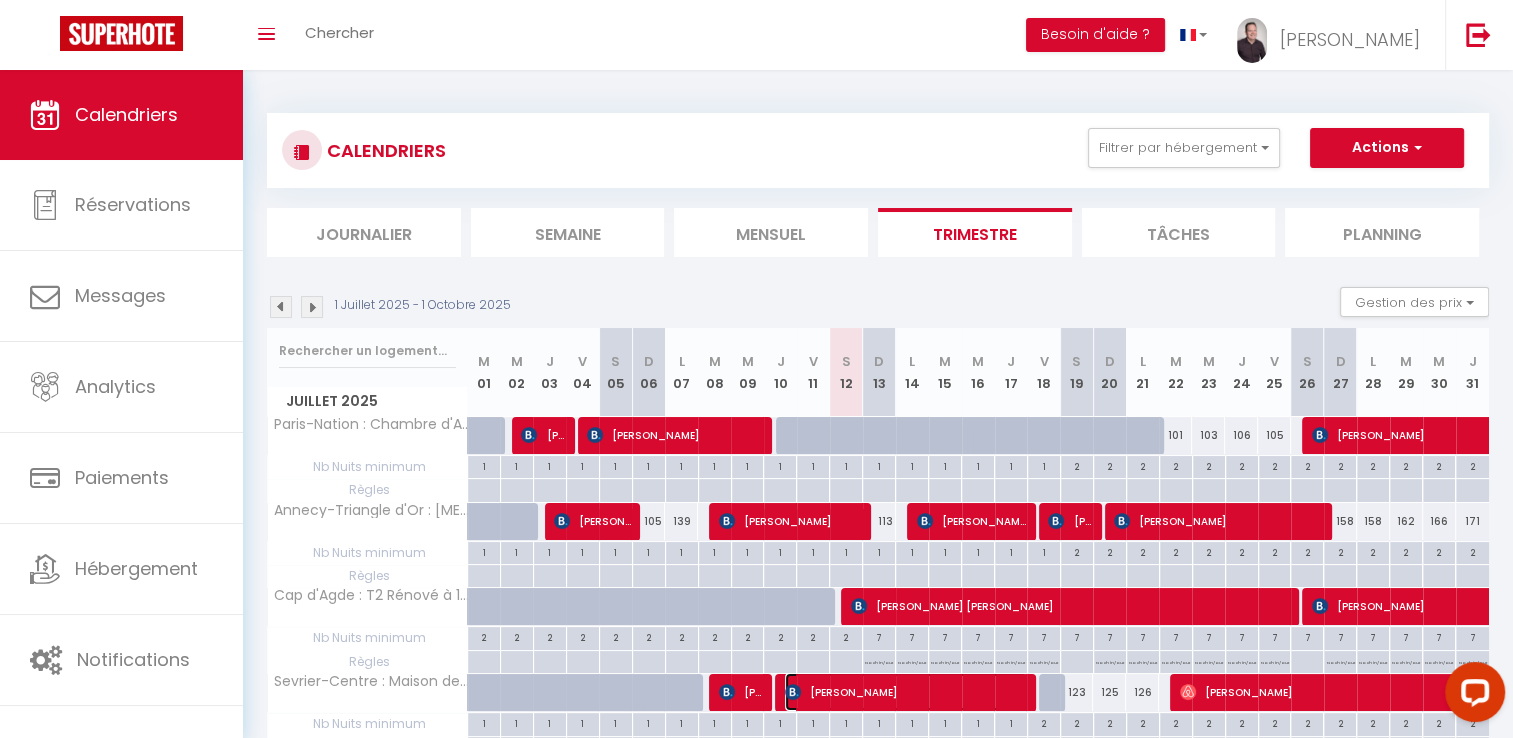 click on "[PERSON_NAME]" at bounding box center [906, 692] 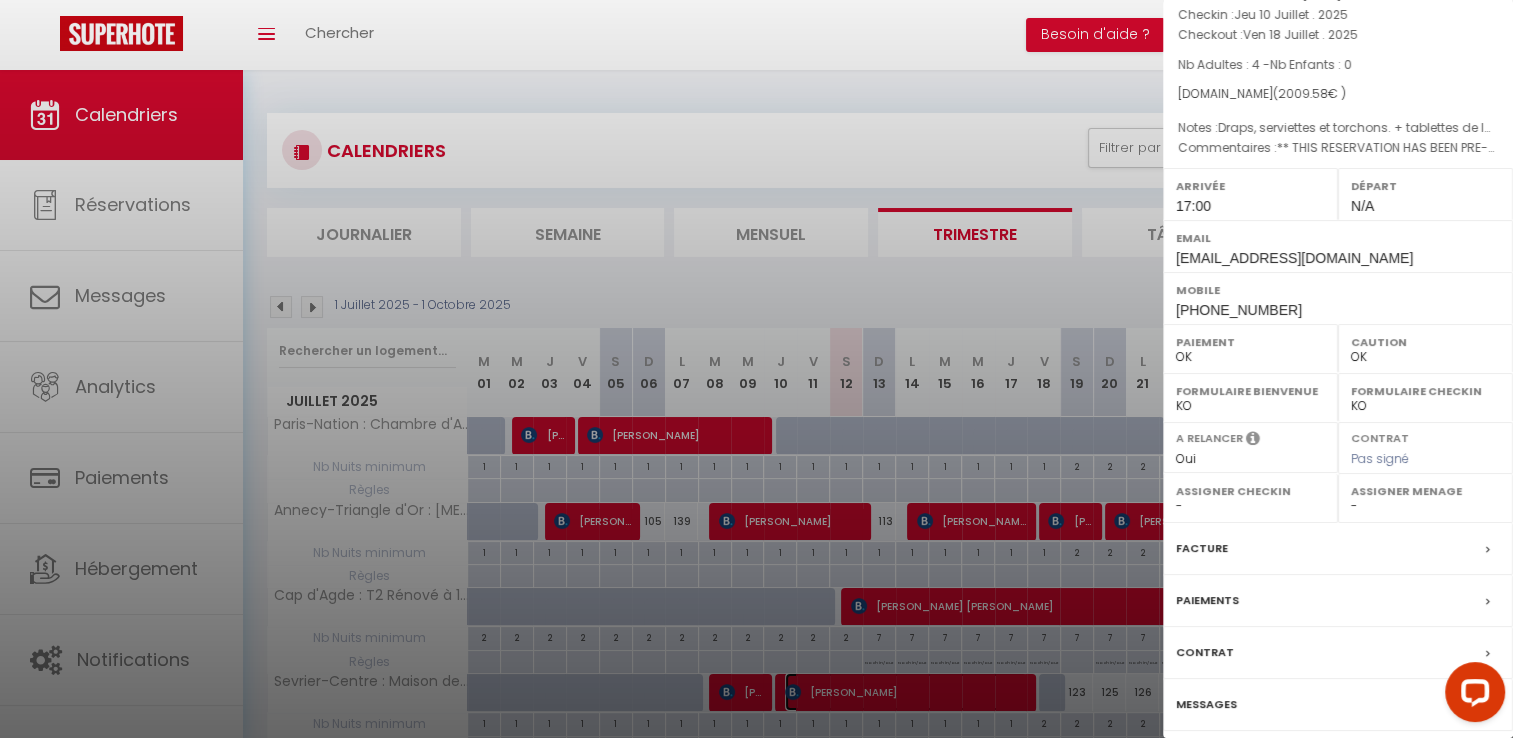 scroll, scrollTop: 156, scrollLeft: 0, axis: vertical 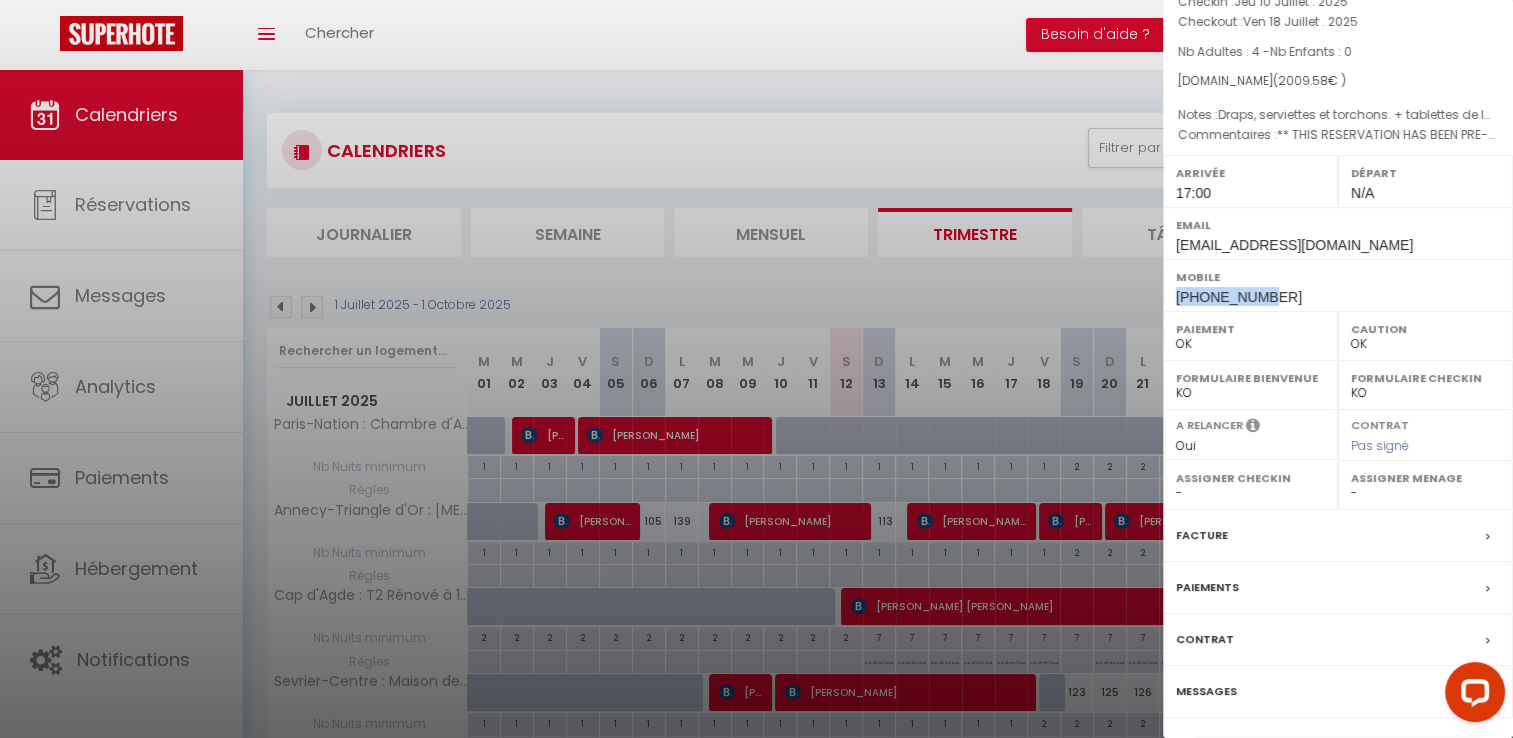 drag, startPoint x: 1284, startPoint y: 294, endPoint x: 1166, endPoint y: 287, distance: 118.20744 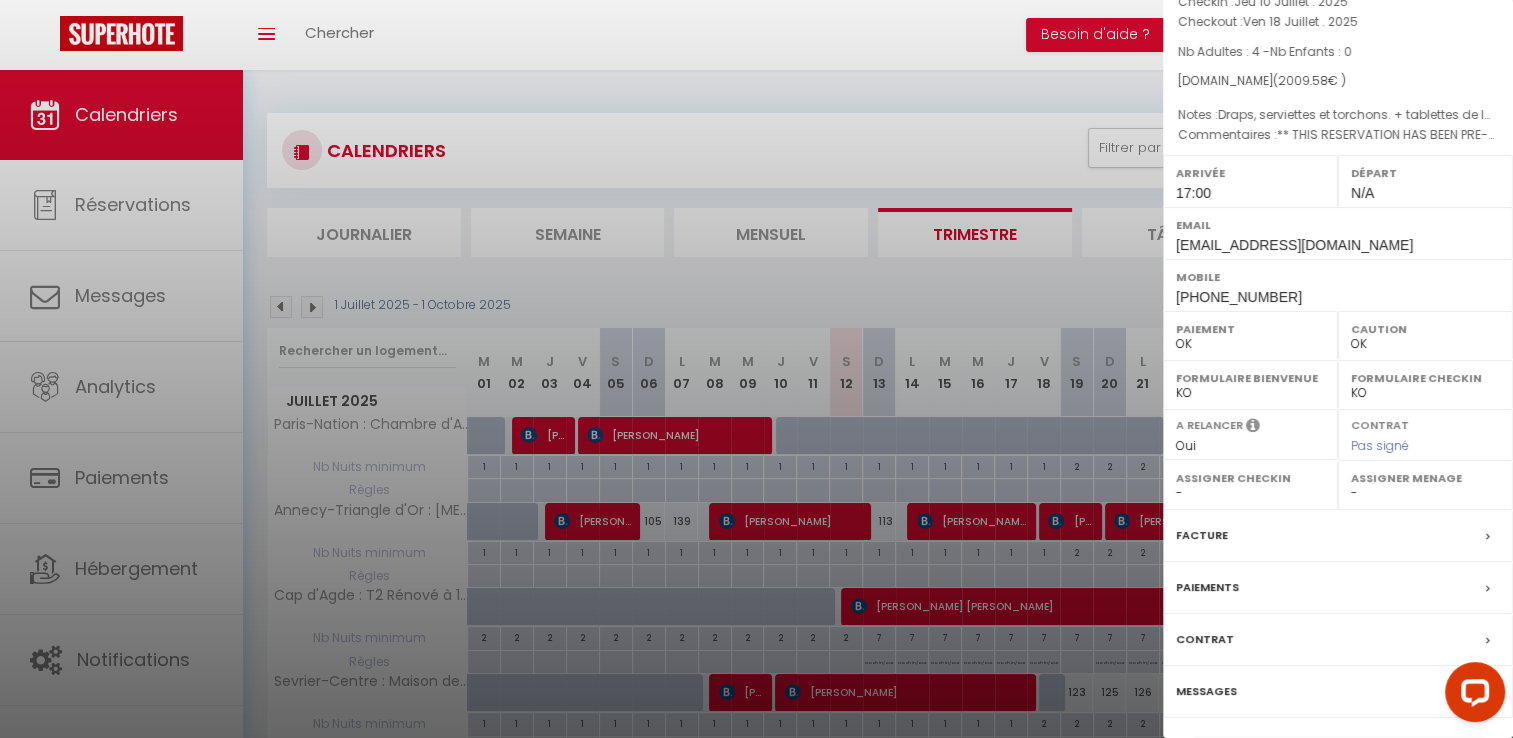 click at bounding box center [756, 369] 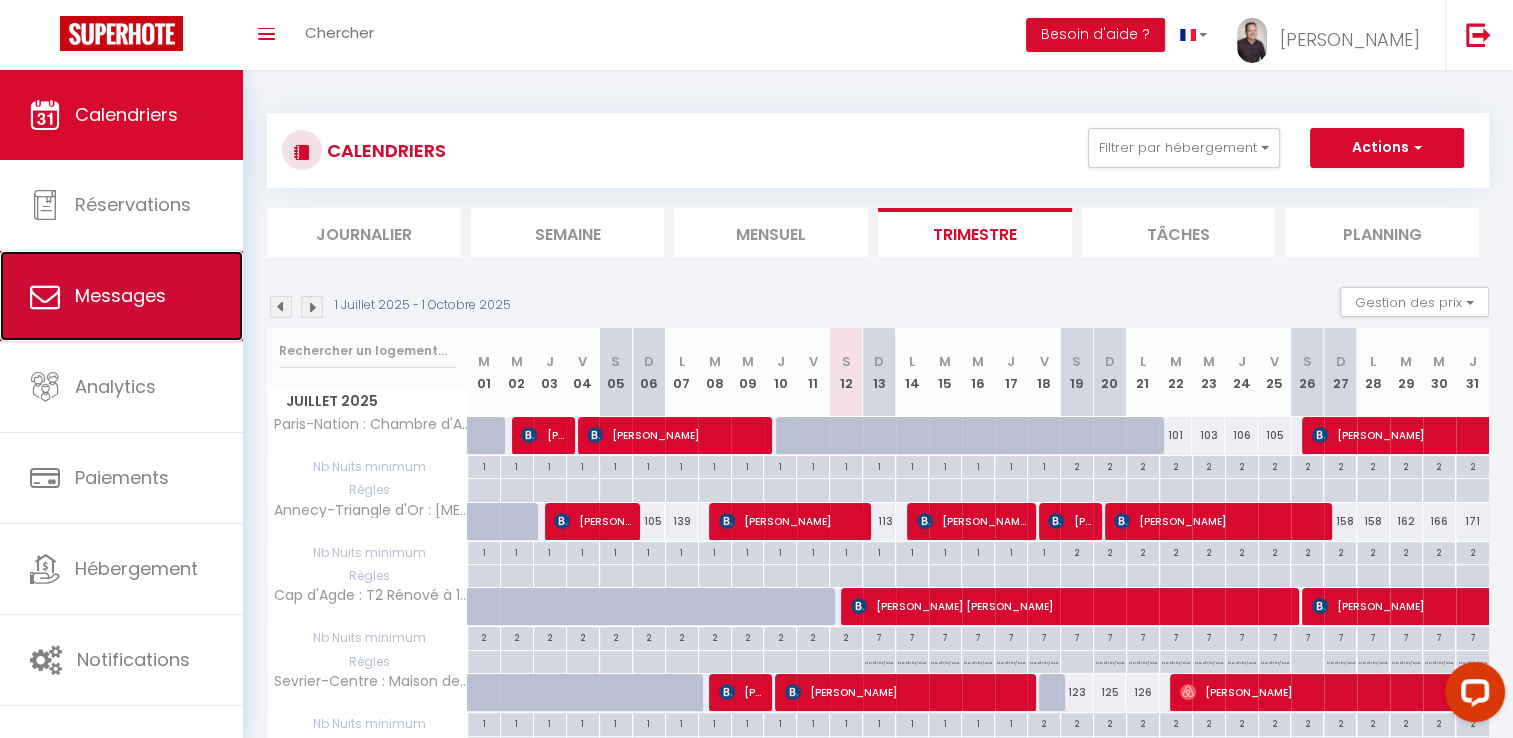 click on "Messages" at bounding box center (120, 295) 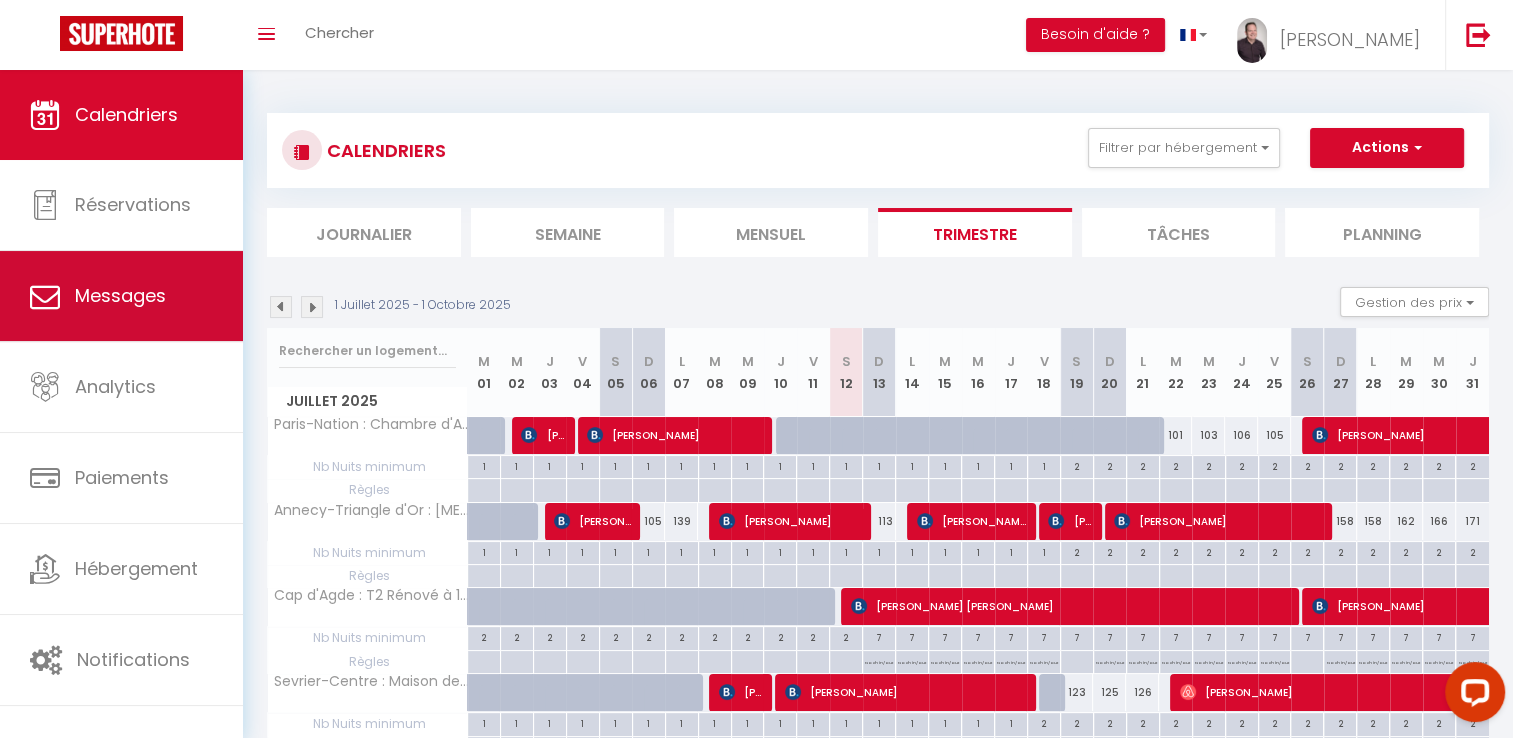 select on "message" 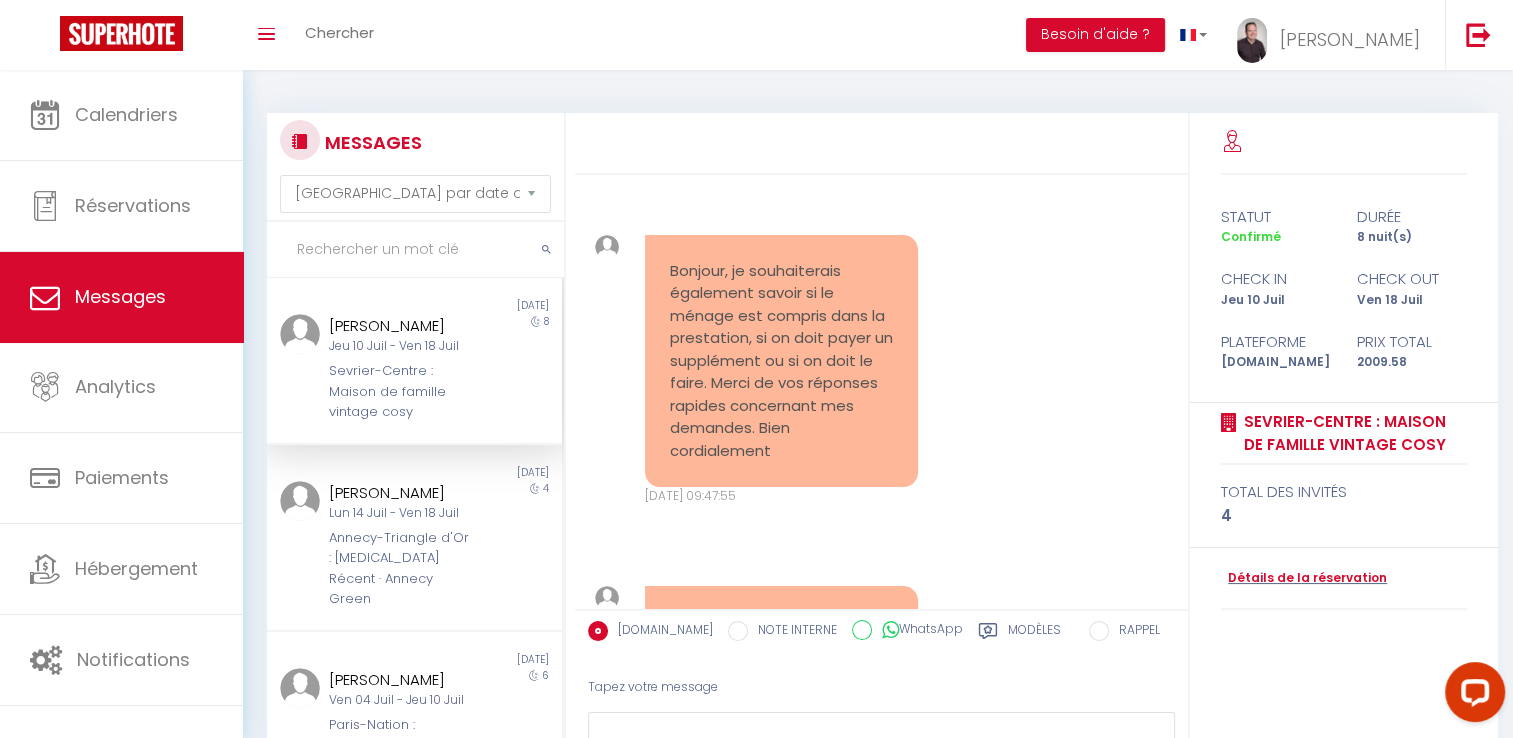 scroll, scrollTop: 13382, scrollLeft: 0, axis: vertical 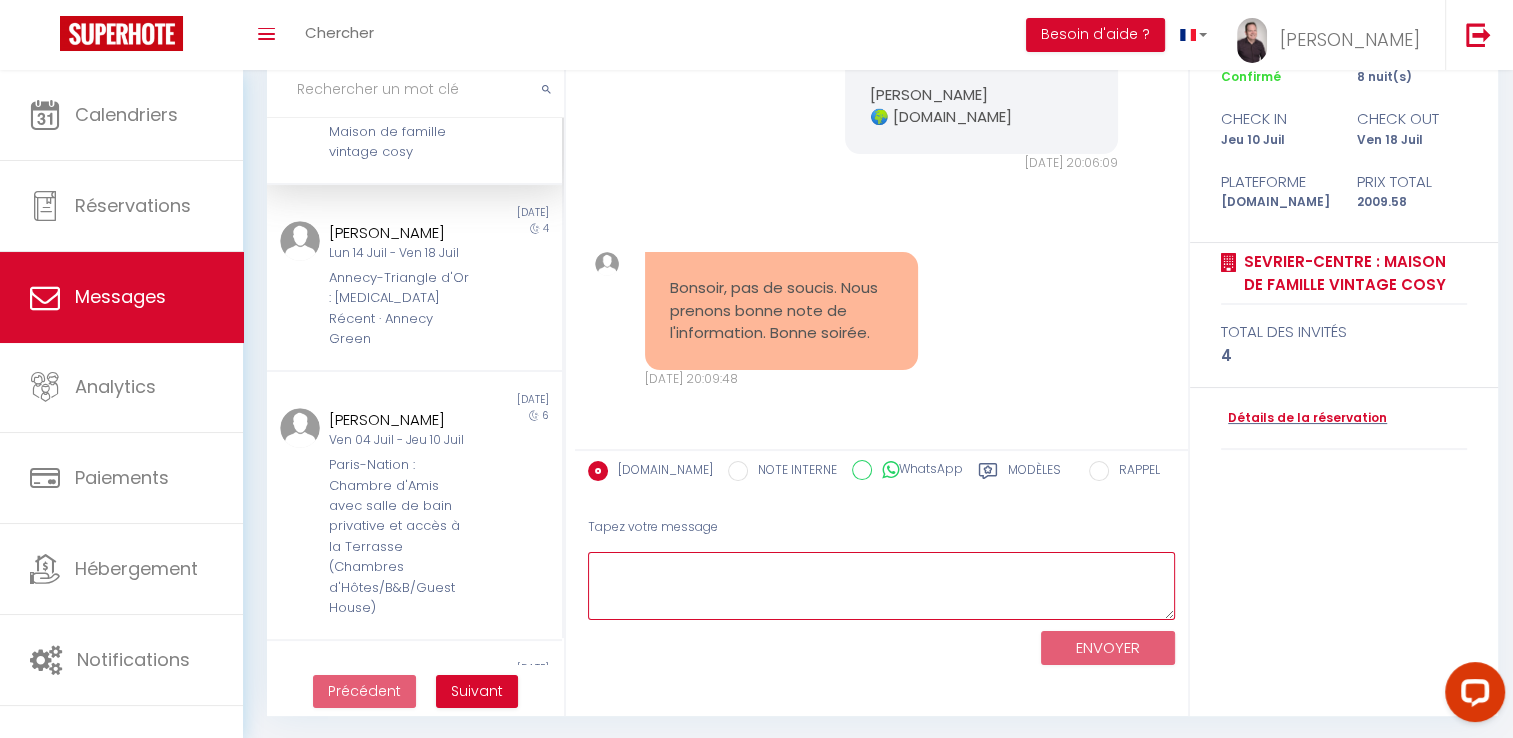 click at bounding box center (881, 586) 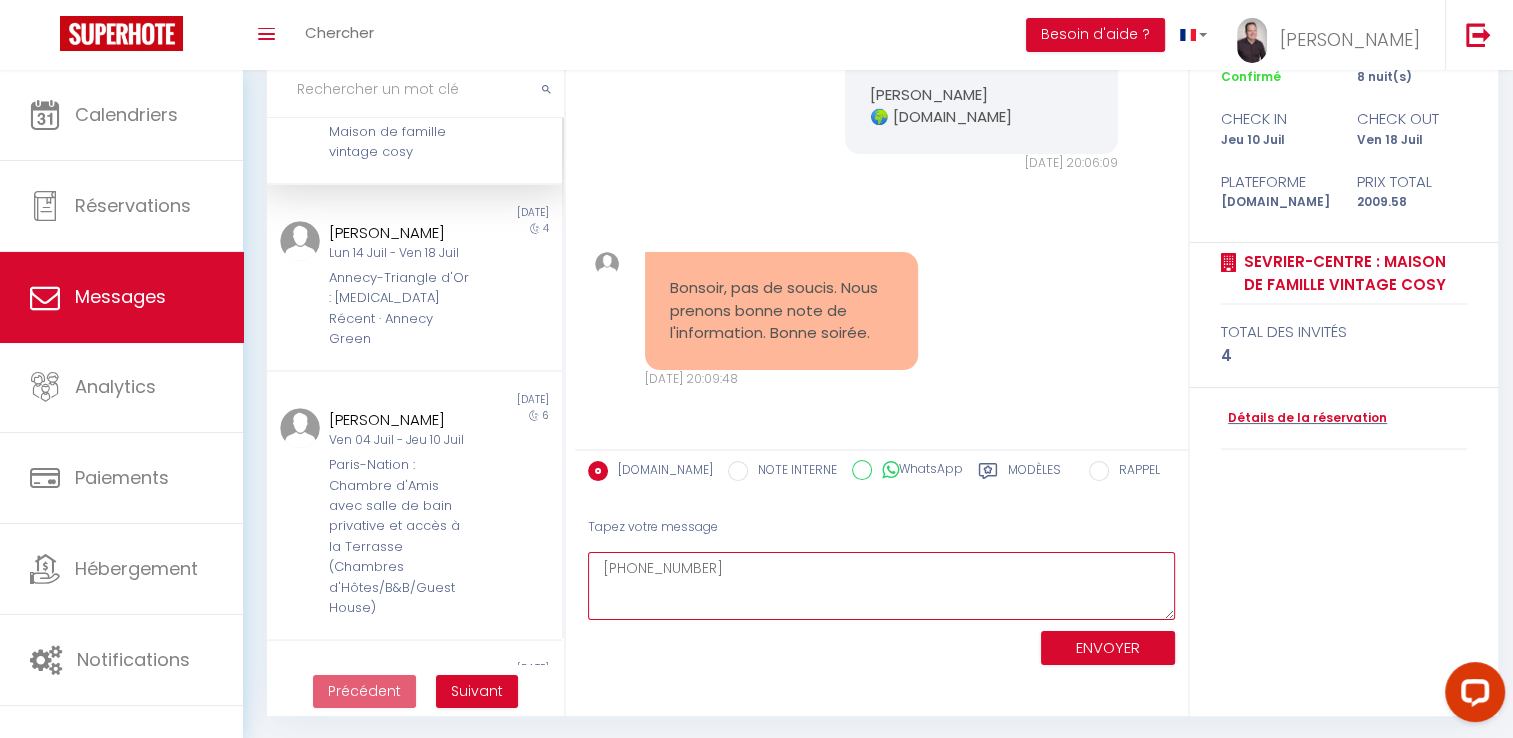 paste on "Bonjour, pour information, le lave-vaisselle réclame du sel ...il n'y en a pas...et nous n'en avons pas non plus...si besoin nous irons en acheter [DATE]. Bonne fin de journée. Cordialement" 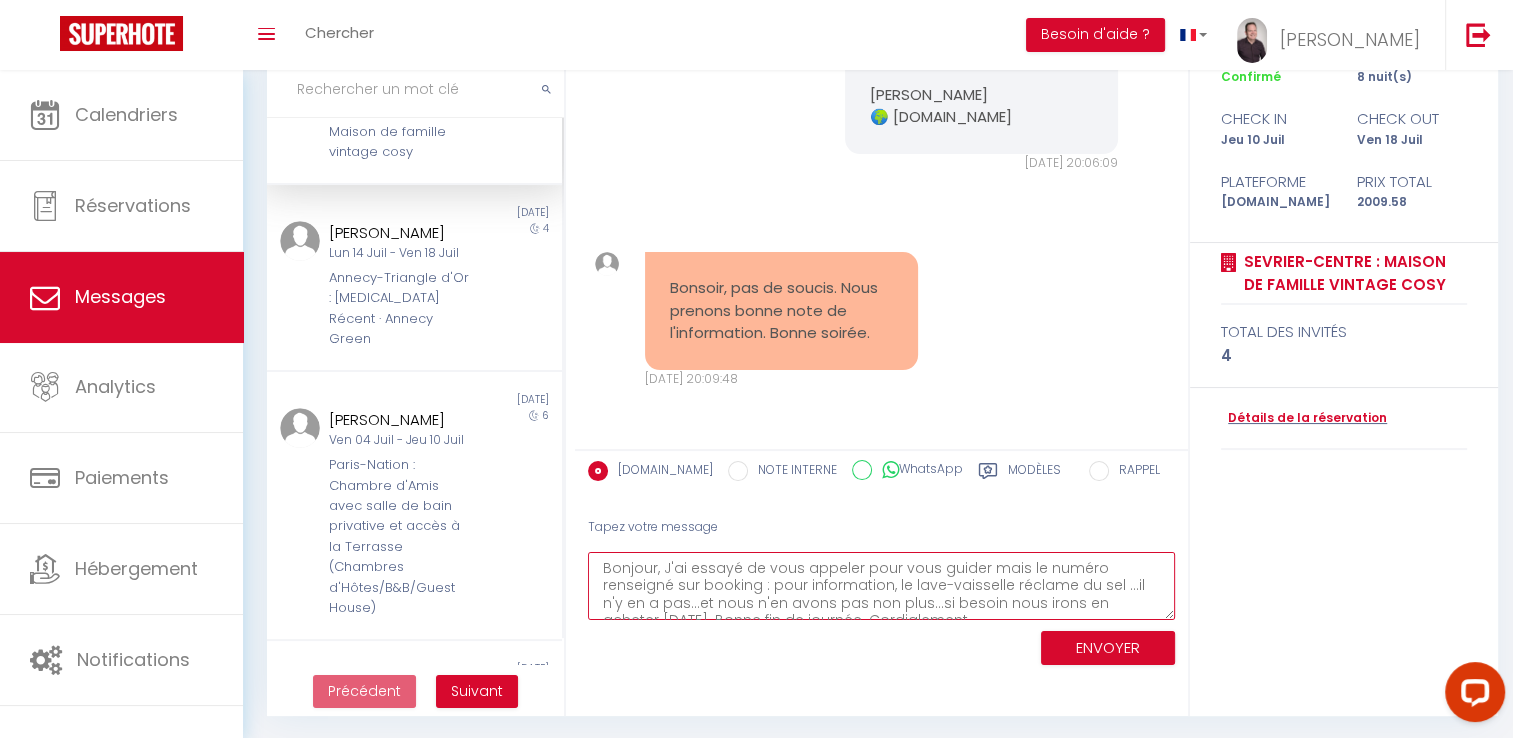 paste on "[PHONE_NUMBER]" 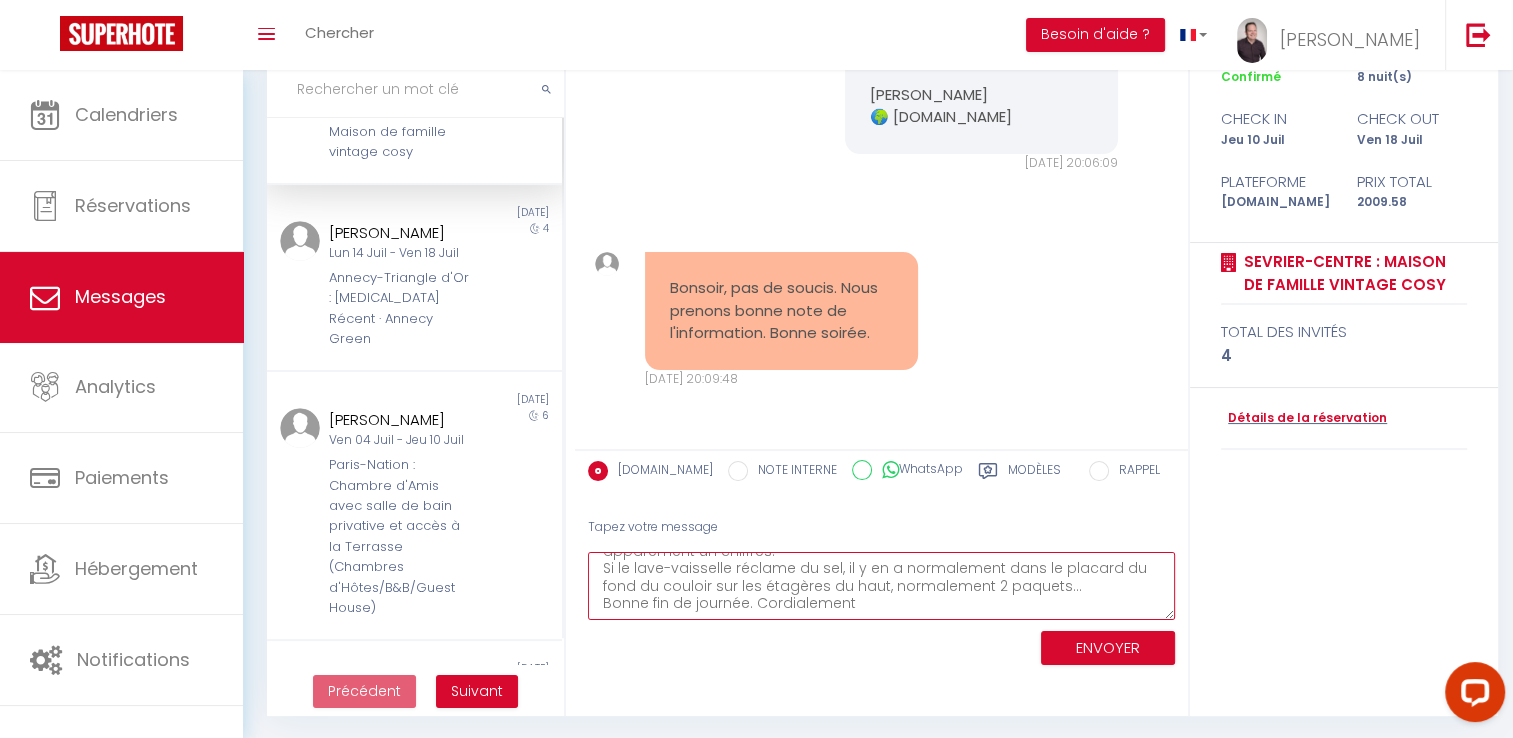 scroll, scrollTop: 52, scrollLeft: 0, axis: vertical 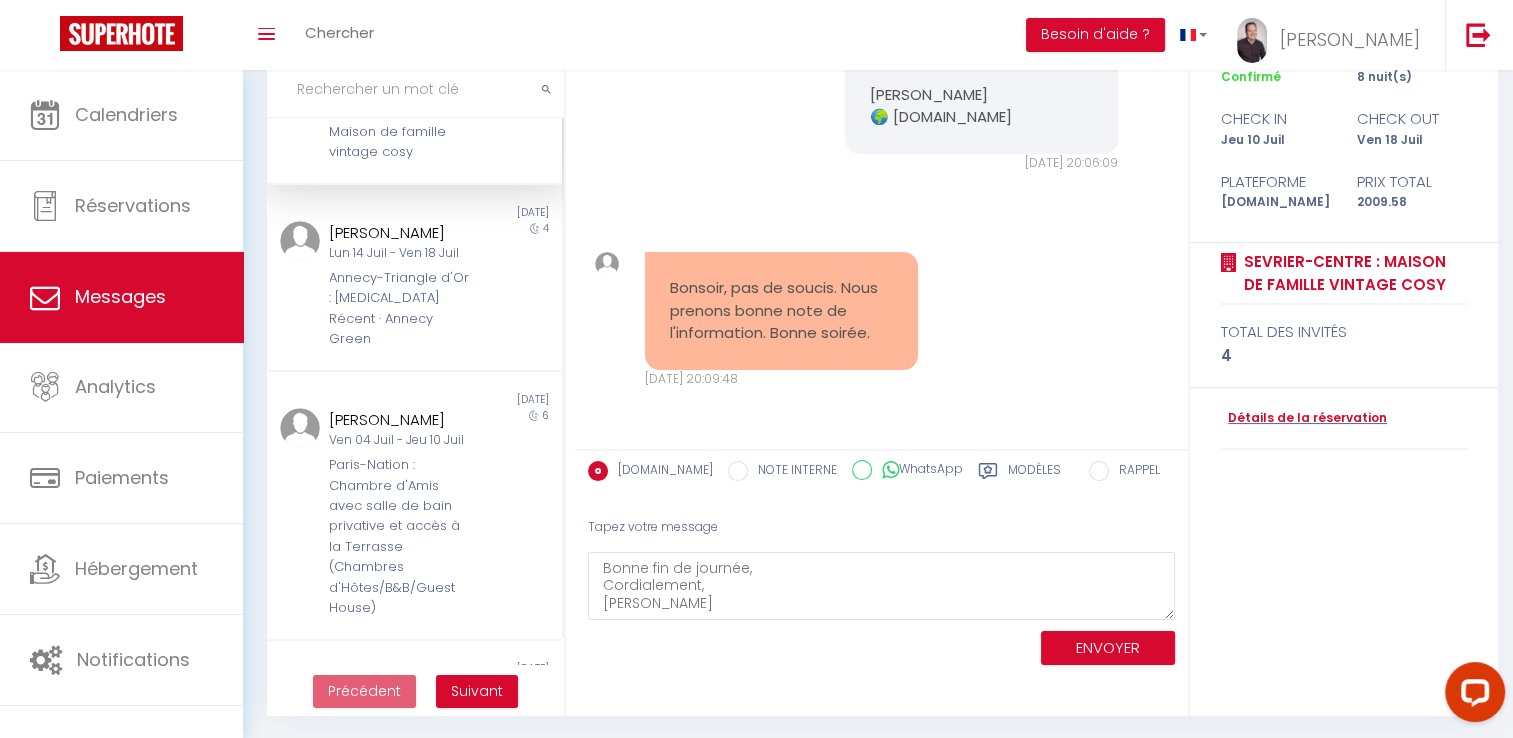 drag, startPoint x: 1063, startPoint y: 263, endPoint x: 872, endPoint y: 262, distance: 191.00262 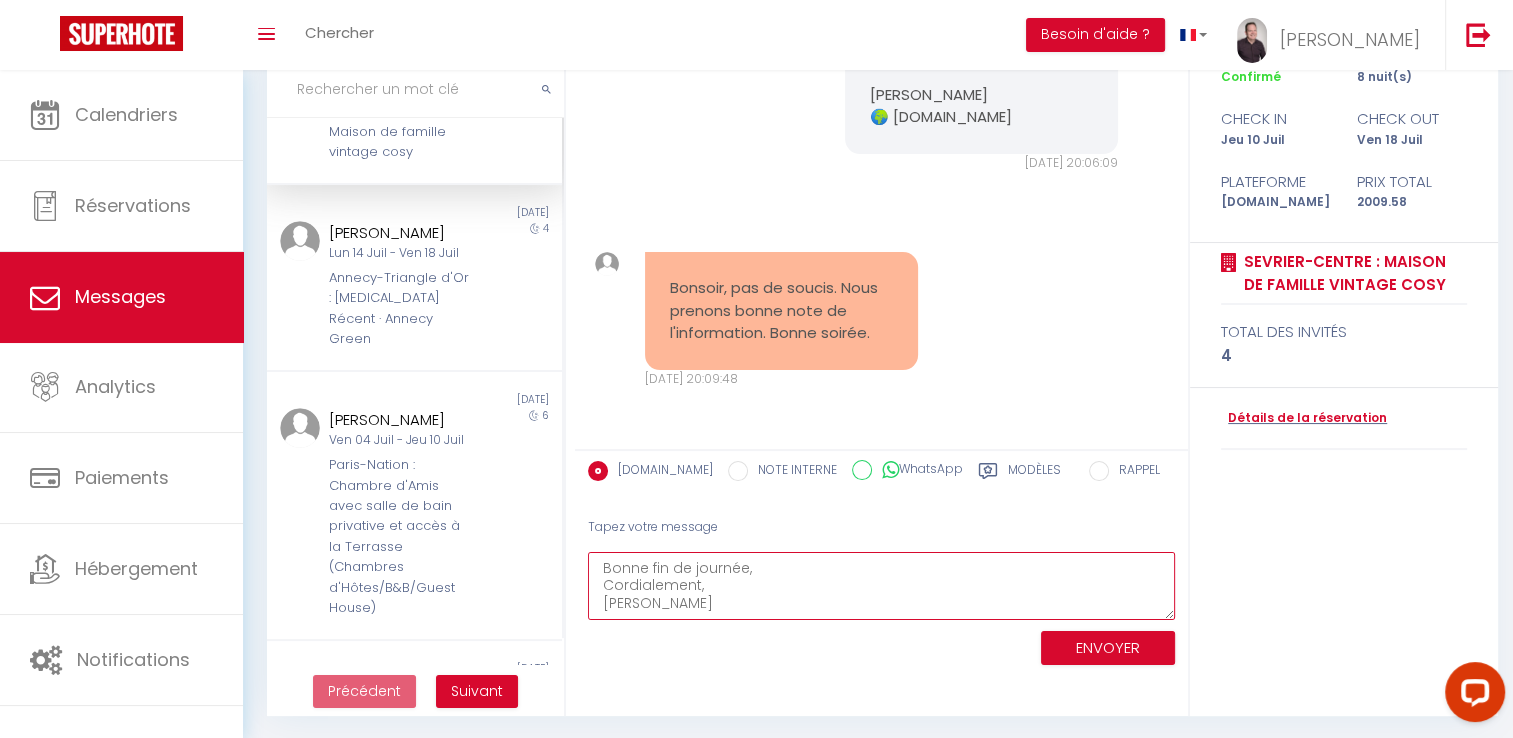click on "Bonjour,
J’ai tenté de vous appeler pour vous guider, mais le numéro indiqué sur Booking ([PHONE_NUMBER]) semble incomplet — il manque apparemment un chiffre.
Concernant le lave-vaisselle : s’il vous demande du sel, vous devriez en trouver dans le placard au fond du couloir, sur les étagères du haut. Il devrait y avoir deux paquets.
Bonne fin de journée,
Cordialement,
[PERSON_NAME]" at bounding box center [881, 586] 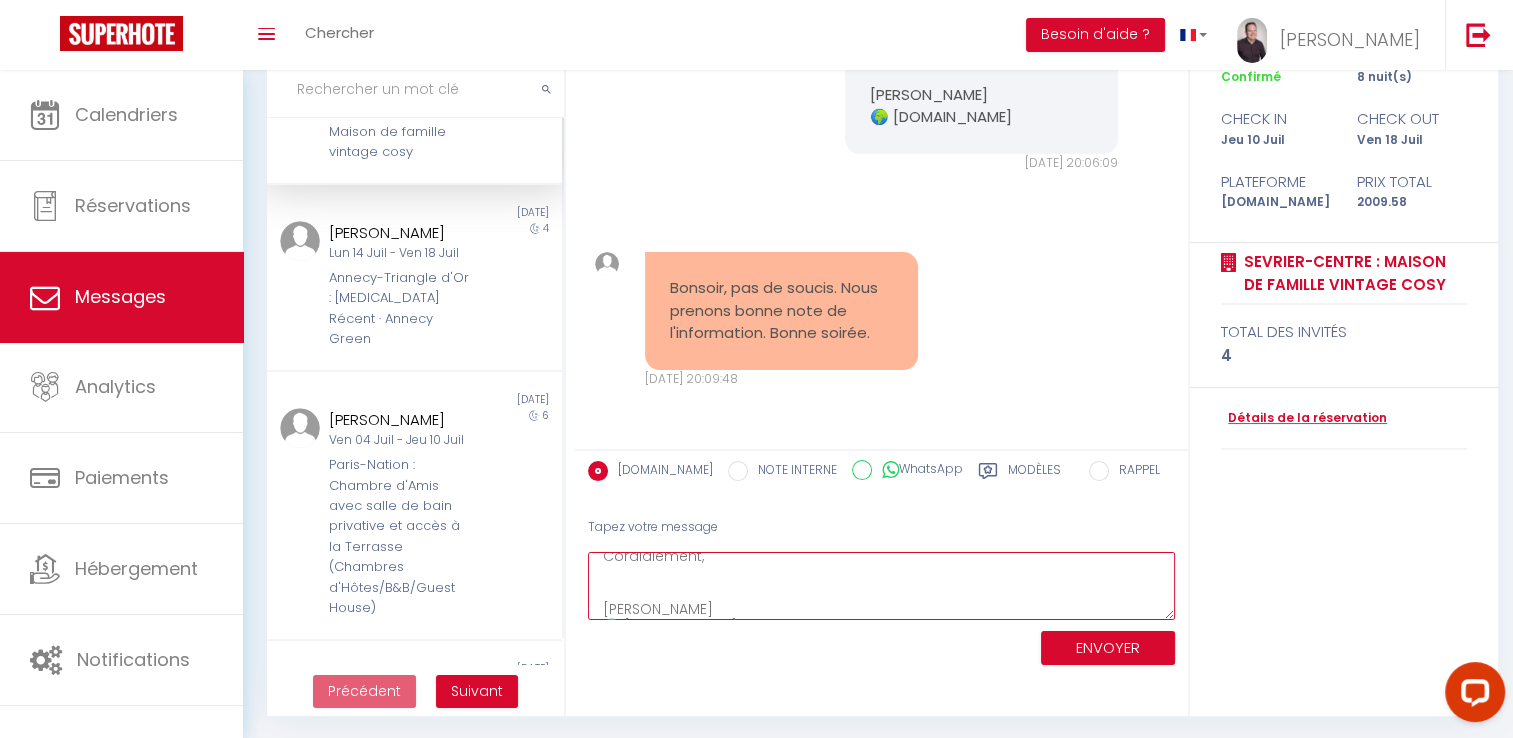 scroll, scrollTop: 220, scrollLeft: 0, axis: vertical 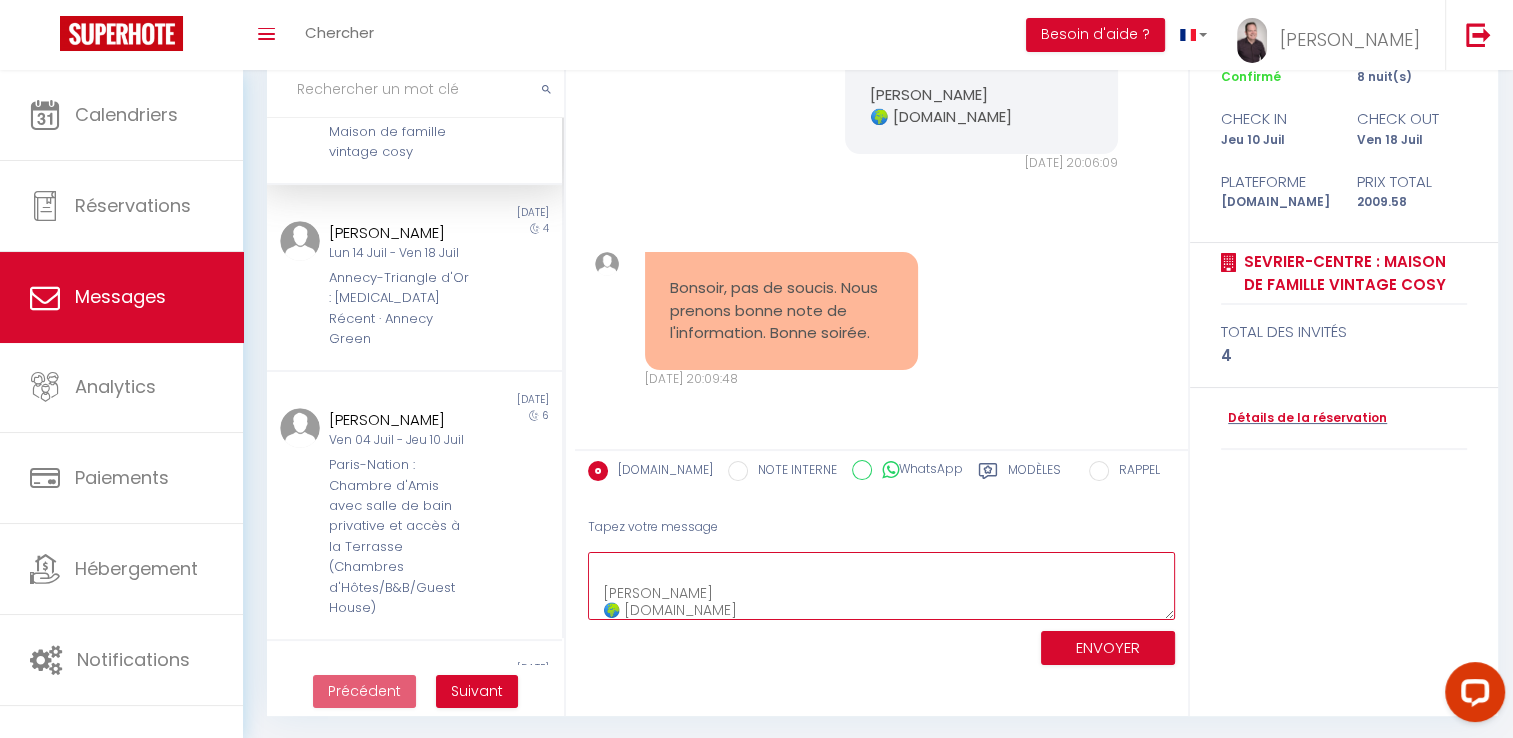type on "Bonjour,
J’ai tenté de vous appeler pour vous guider, mais le numéro indiqué sur Booking ([PHONE_NUMBER]) semble incomplet — il manque apparemment un chiffre...
Concernant le lave-vaisselle : s’il vous demande du sel, vous devriez en trouver dans le placard au fond du couloir, sur les étagères du haut. Il devrait y avoir deux paquets.
Bonne fin de journée,
Cordialement,
[PERSON_NAME]
🌍 [DOMAIN_NAME]" 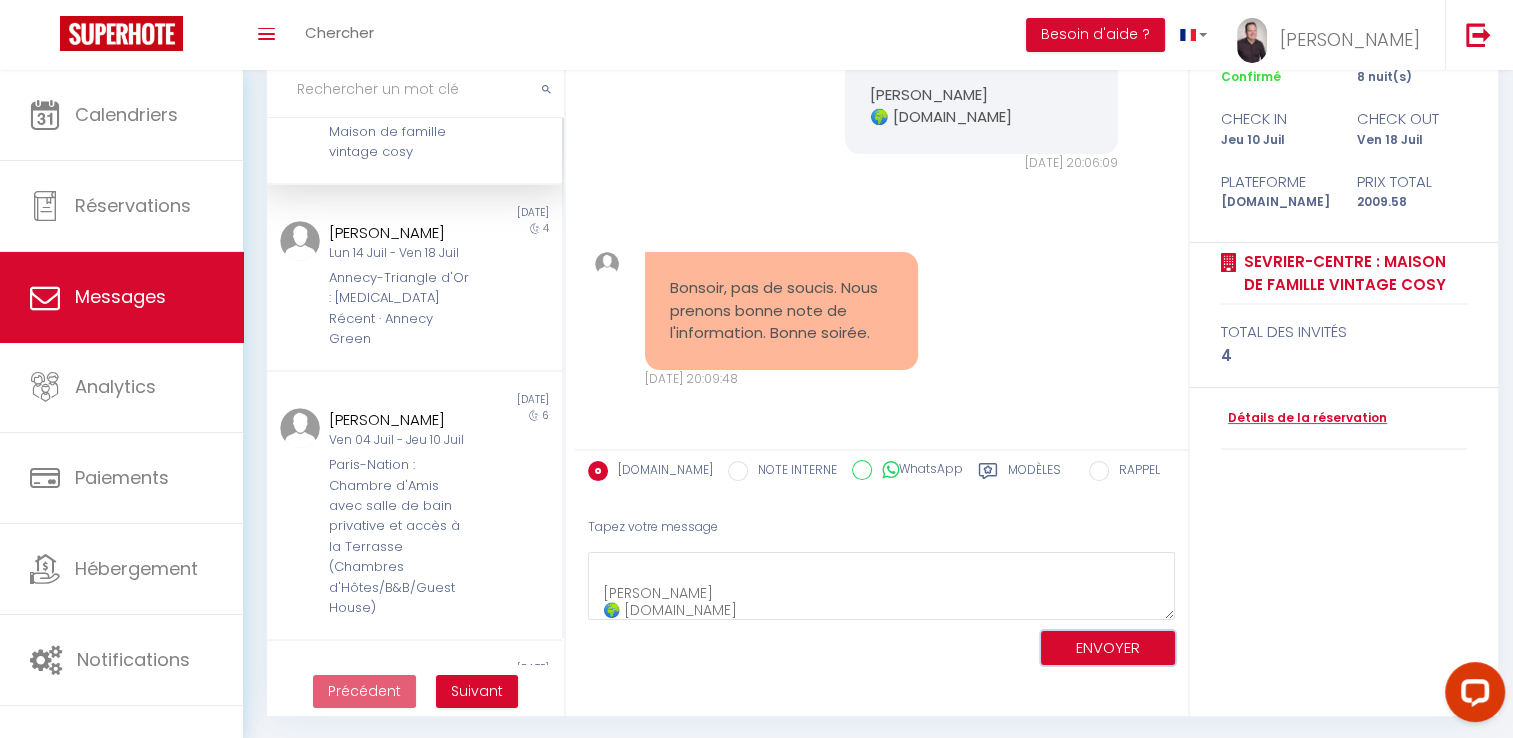 click on "ENVOYER" at bounding box center [1108, 648] 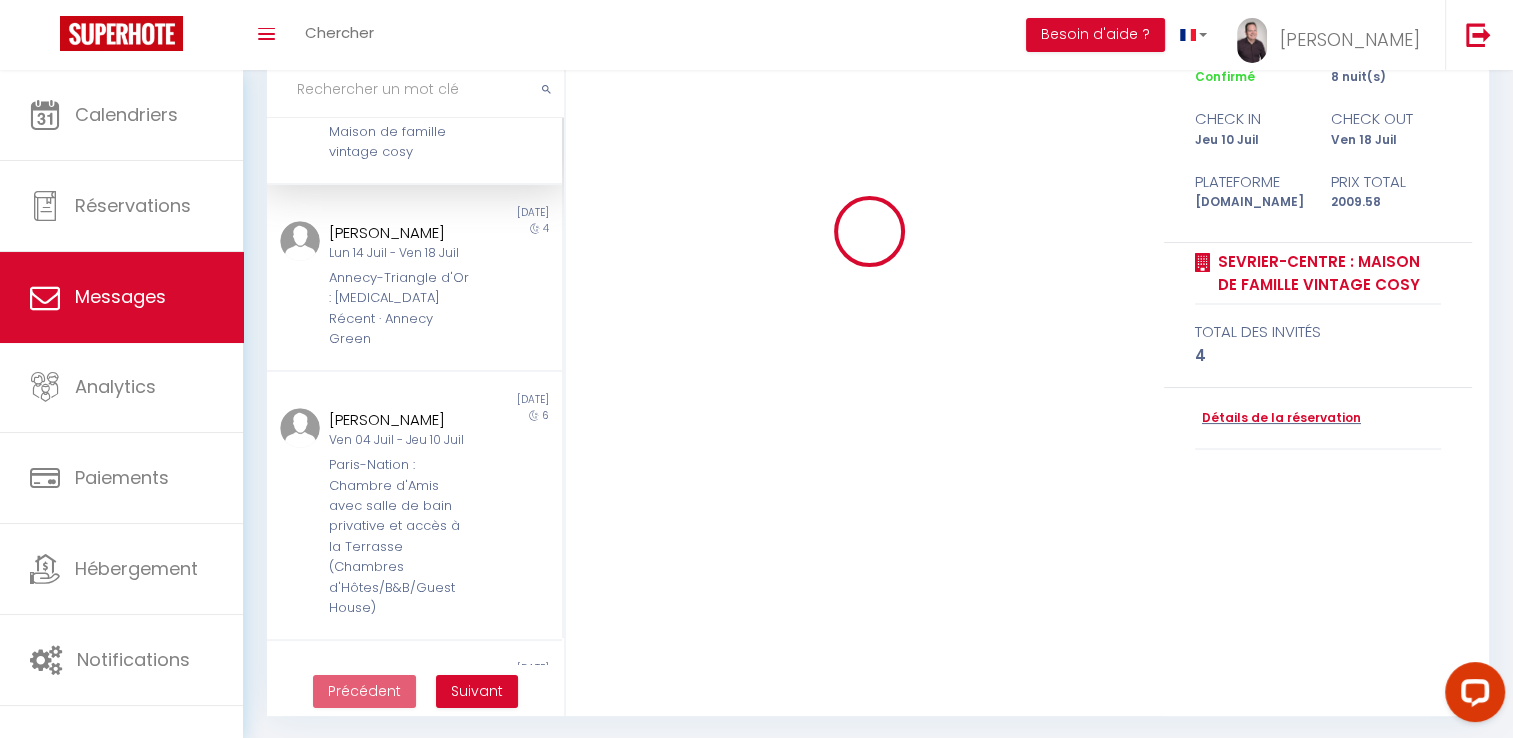 type 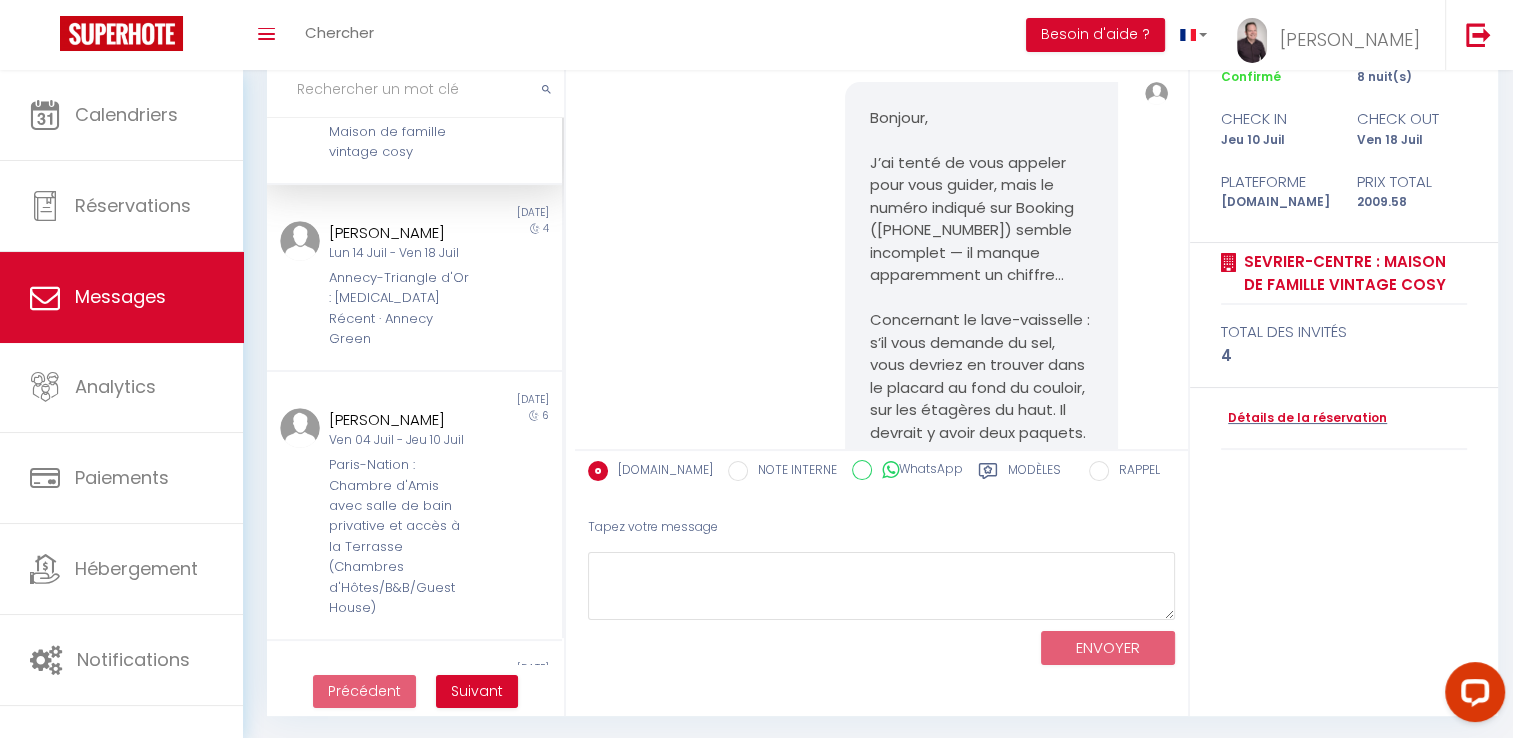 scroll, scrollTop: 0, scrollLeft: 0, axis: both 